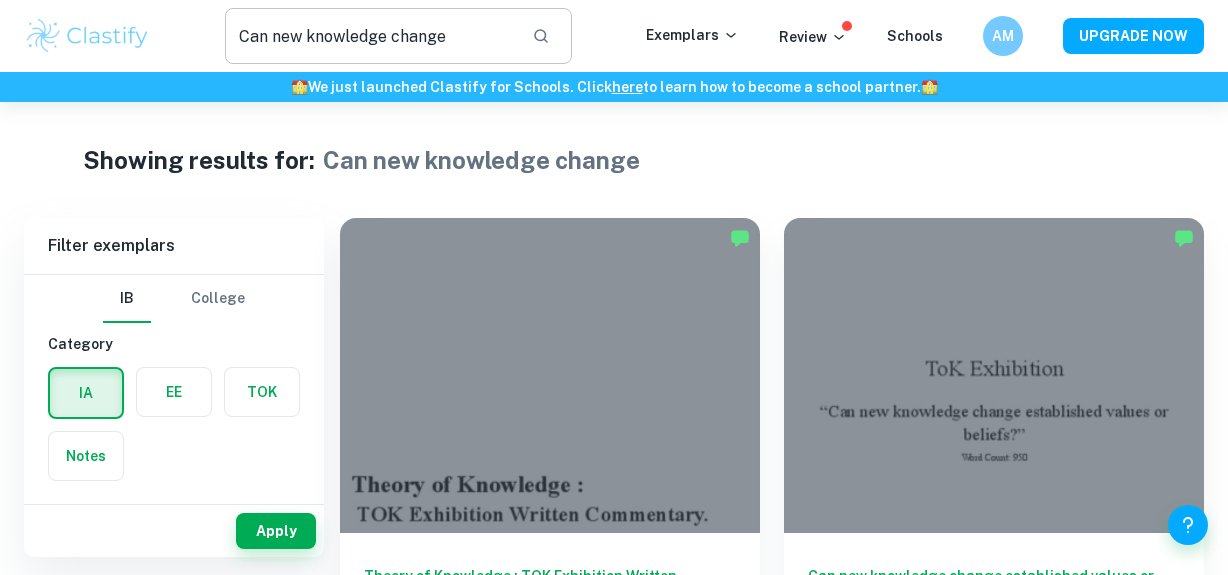 scroll, scrollTop: 0, scrollLeft: 0, axis: both 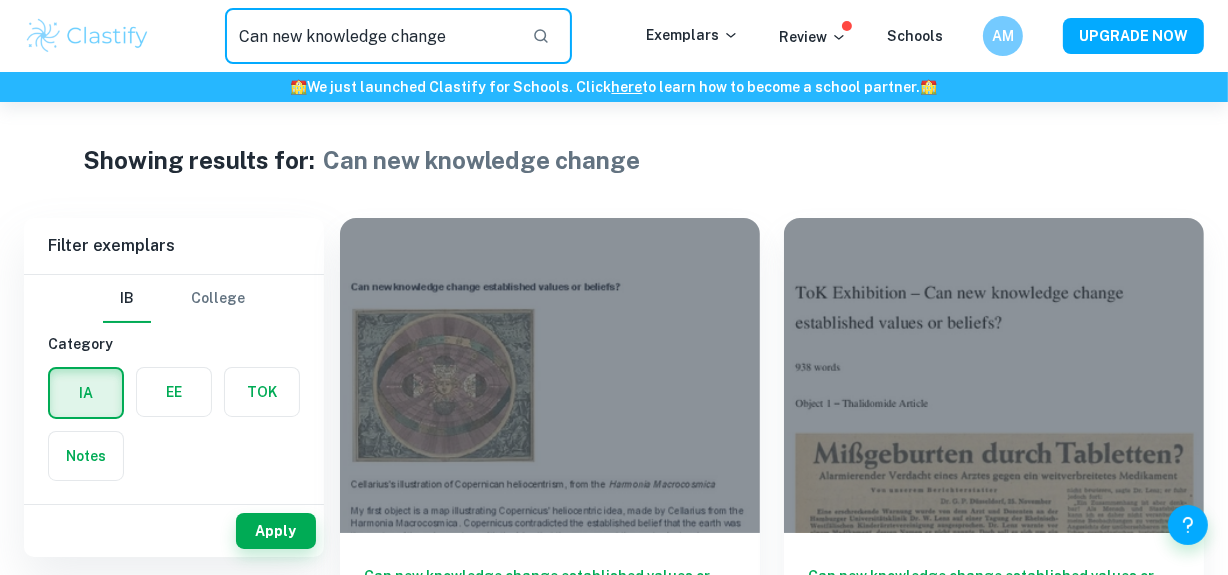 click on "Can new knowledge change" at bounding box center [370, 36] 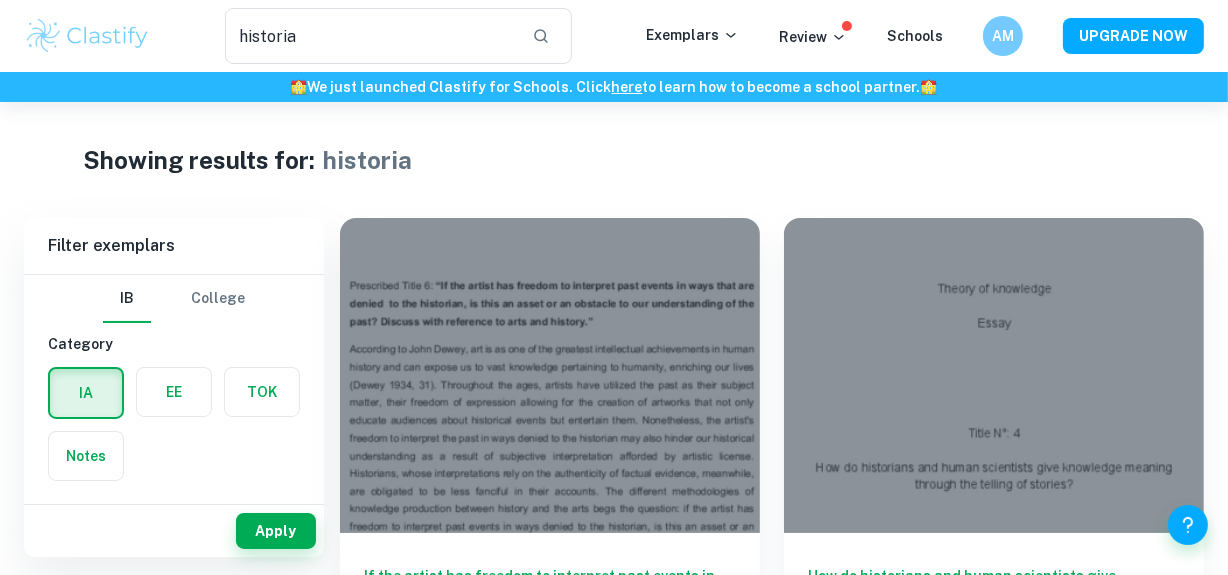 click on "Showing results for: historia" at bounding box center [614, 160] 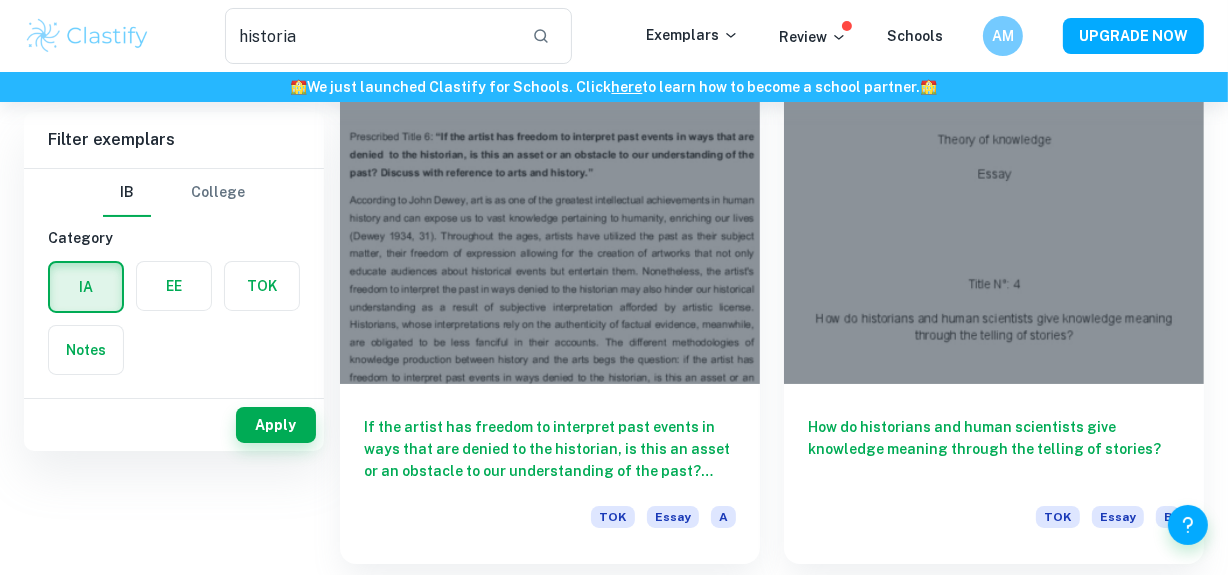 scroll, scrollTop: 0, scrollLeft: 0, axis: both 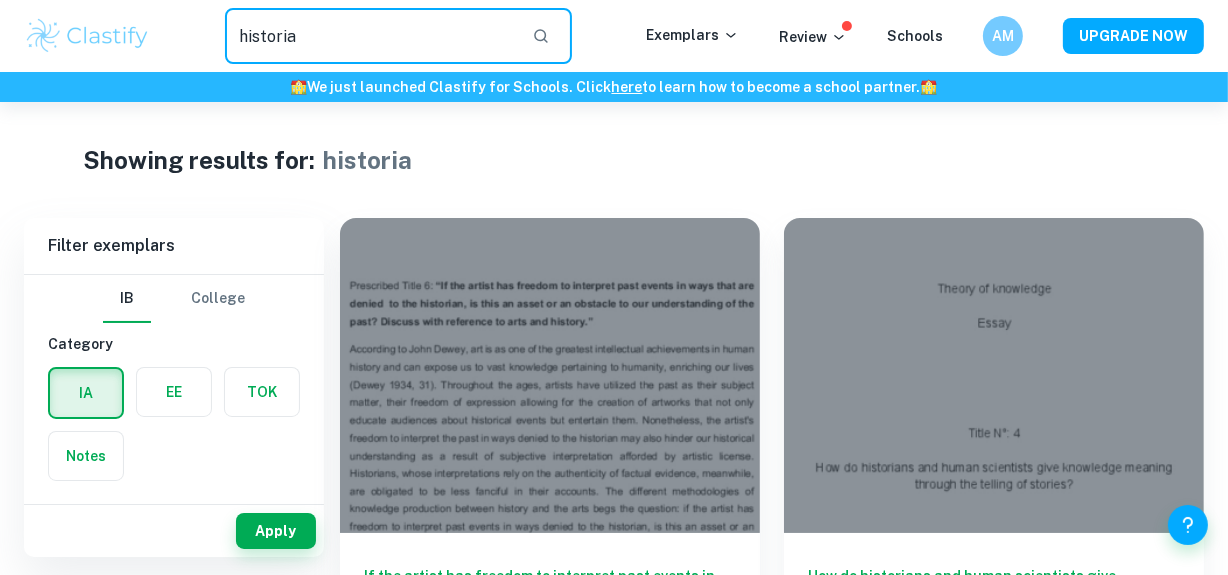 click on "historia" at bounding box center (370, 36) 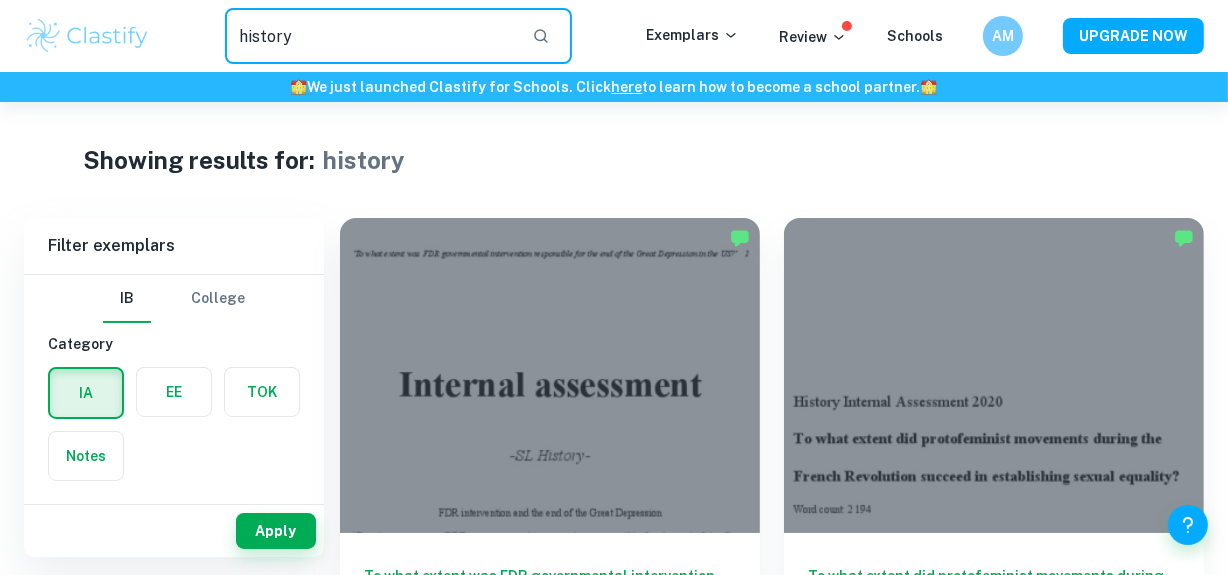 click on "history" at bounding box center [370, 36] 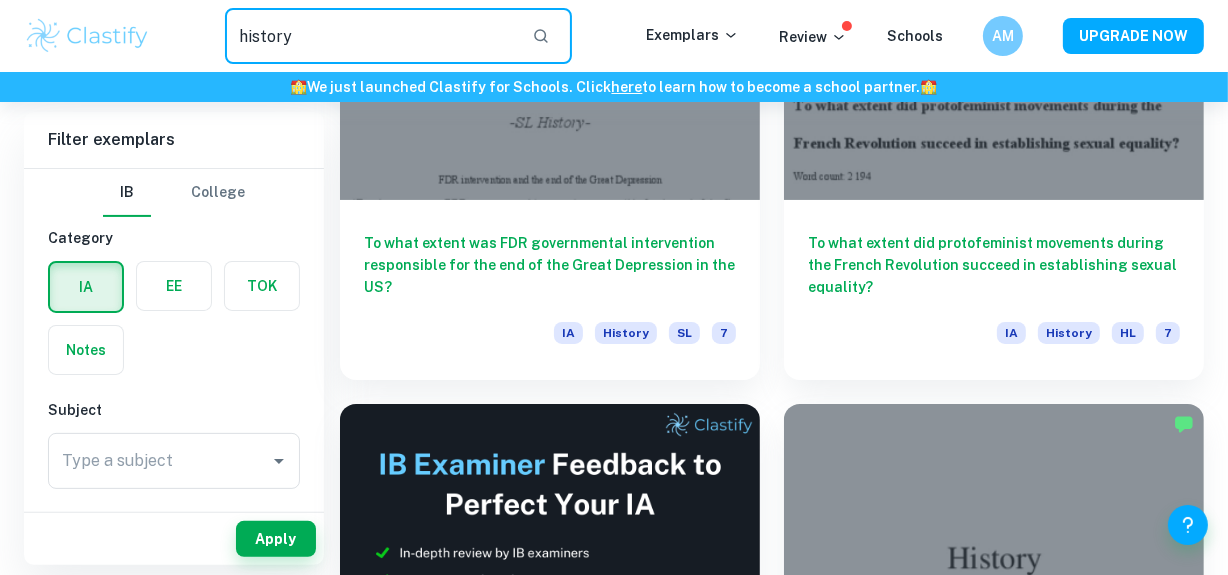 scroll, scrollTop: 325, scrollLeft: 0, axis: vertical 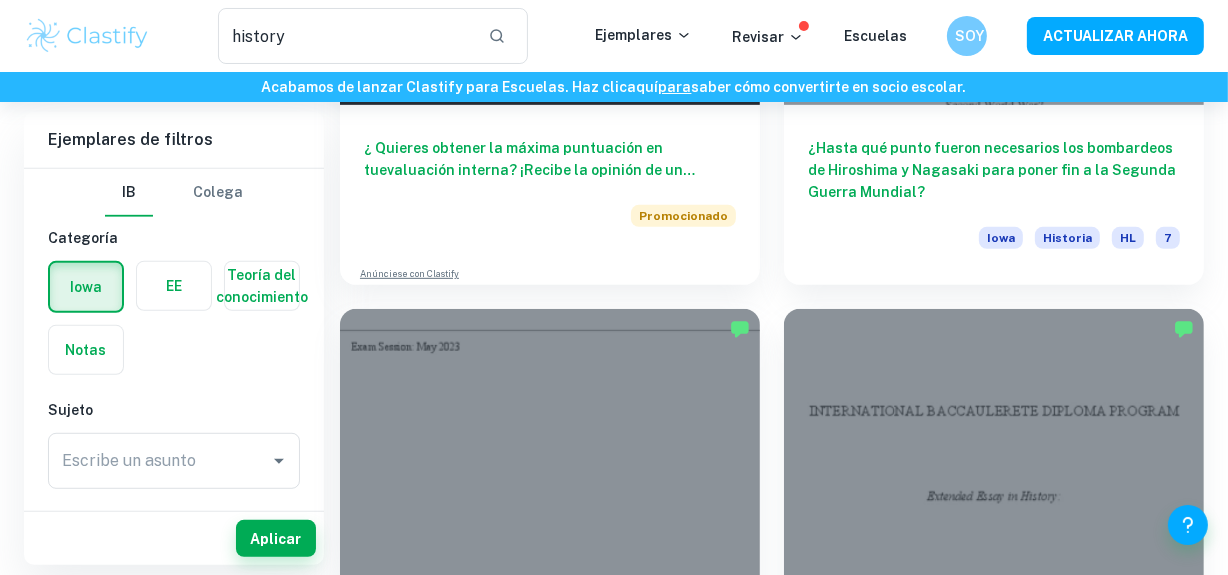 click on "Mostrando resultados para: historia Filtrar Ejemplares de filtros IB Colega Categoría Iowa EE Teoría del conocimiento Notas Sujeto Escribe un asunto Escribe un asunto Calificación 7 6 5 4 3 2 1 A B do D mi Nivel HL SL Session May 2026 May 2025 November 2024 May 2024 November 2023 May 2023 November 2022 May 2022 November 2021 May 2021 Other   Apply Ejemplares de filtros IB Colega Categoría Iowa EE Teoría del conocimiento Notas Sujeto Escribe un asunto Type a subject Calificación 7 6 5 4 3 2 1 A B do D mi Nivel HL SL Sesión Mayo de 2026 Mayo de 2025 Noviembre de 2024 Mayo de 2024 Noviembre de 2023 Mayo de 2023 Noviembre de 2022 Mayo de 2022 Noviembre de 2021 Mayo de 2021 Otro   Aplicar   ¿En qué medida la intervención gubernamental de FDR fue responsable del fin de la Gran Depresión en Estados Unidos? Iowa Historia SL 7 ¿Hasta qué punto los movimientos protofeministas durante la Revolución Francesa lograron establecer la igualdad sexual? Iowa Historia HL 7 evaluación interna  🎯 Promocionado HL" at bounding box center (614, 2355) 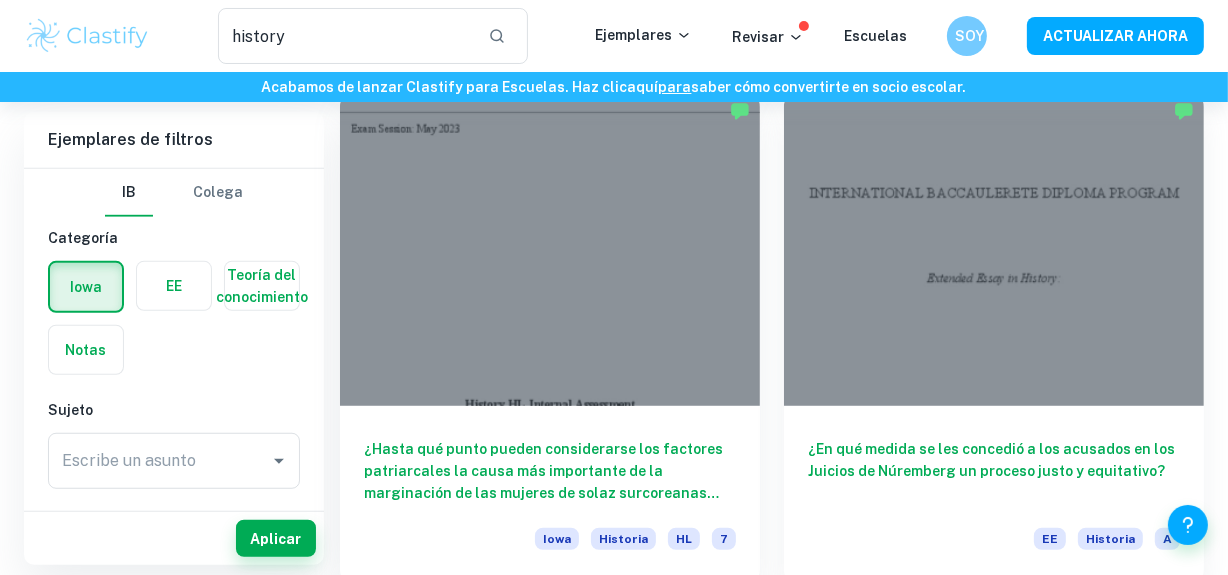 scroll, scrollTop: 1237, scrollLeft: 0, axis: vertical 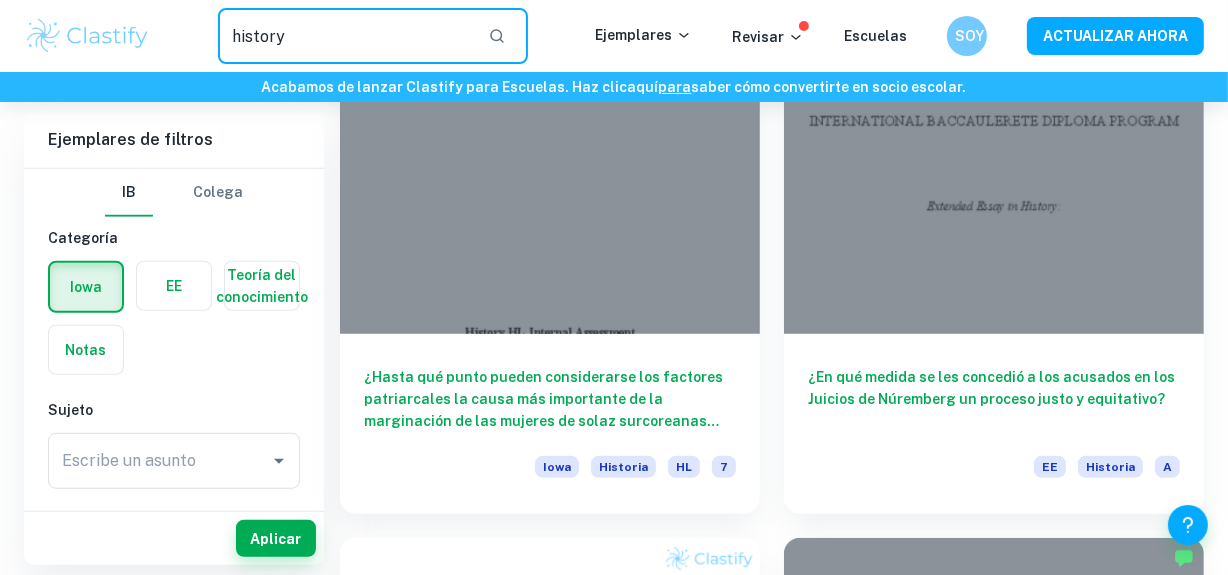 click on "history" at bounding box center (345, 36) 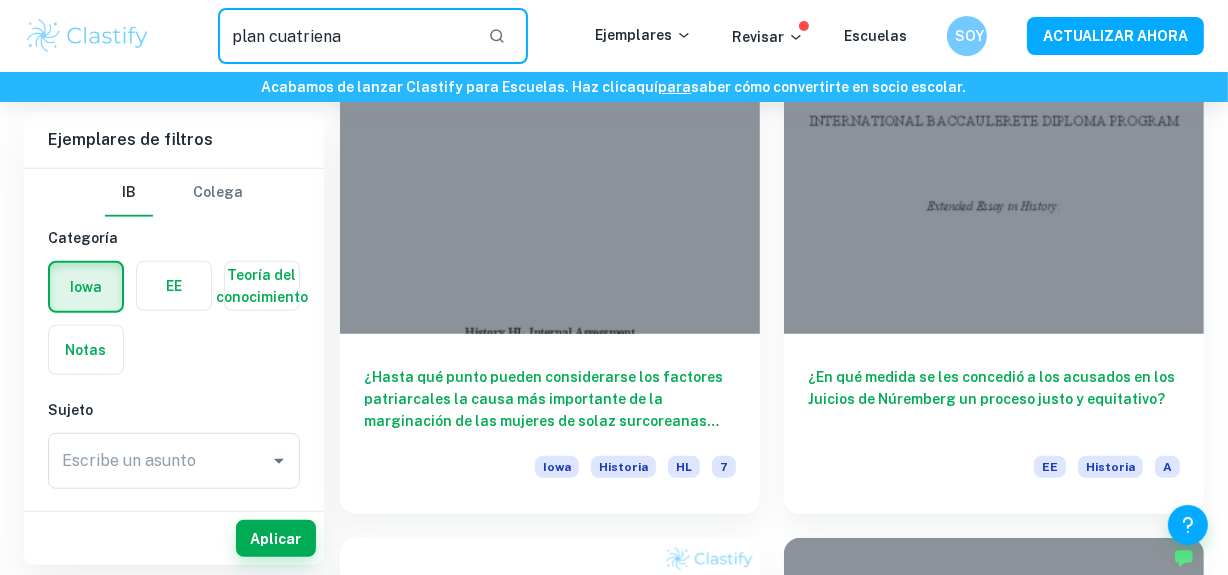 type on "plan cuatrienal" 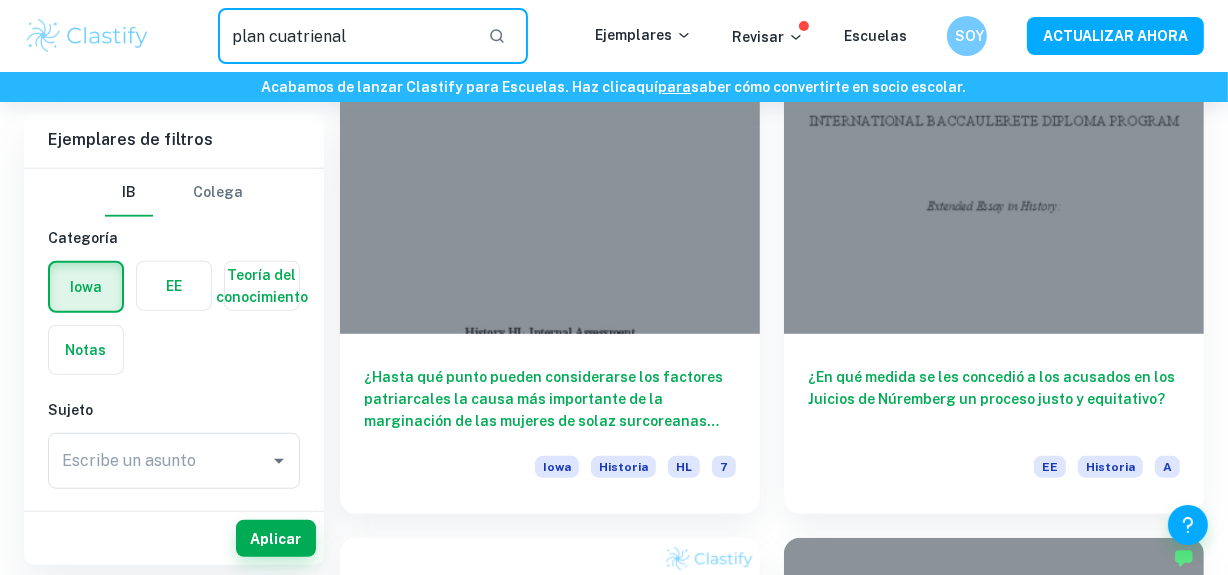 click on "plan cuatrienal" at bounding box center (345, 36) 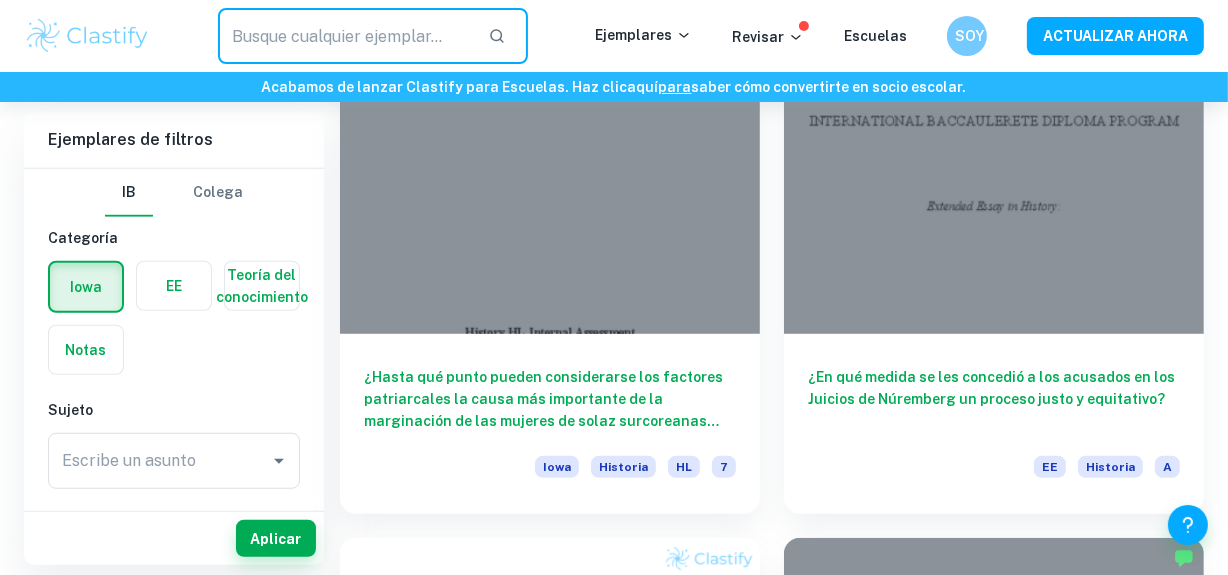 type on "v" 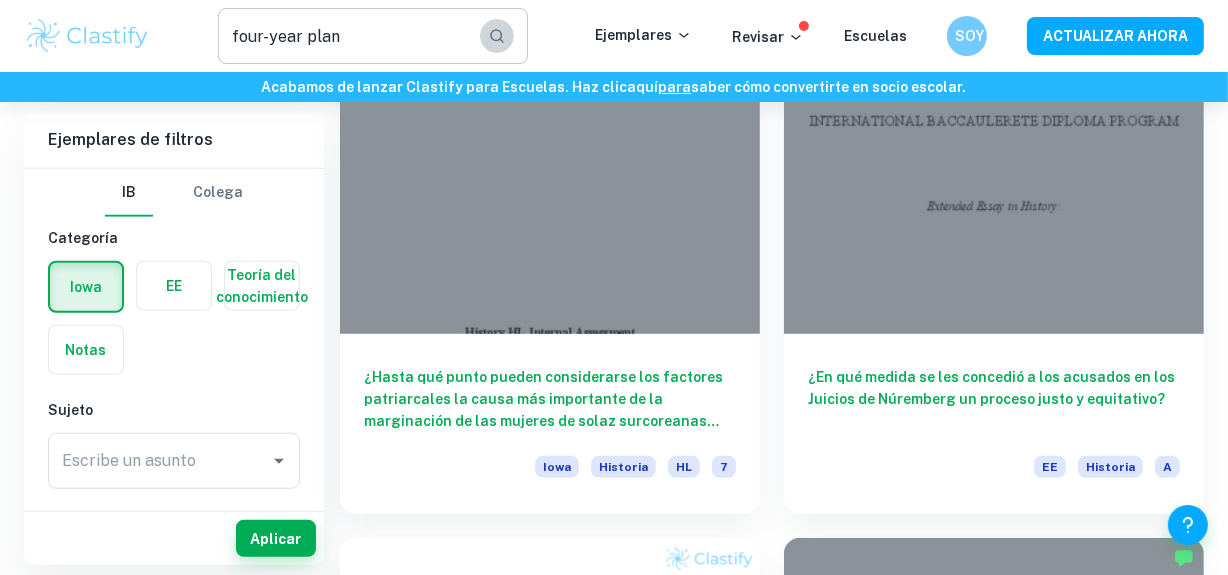 click 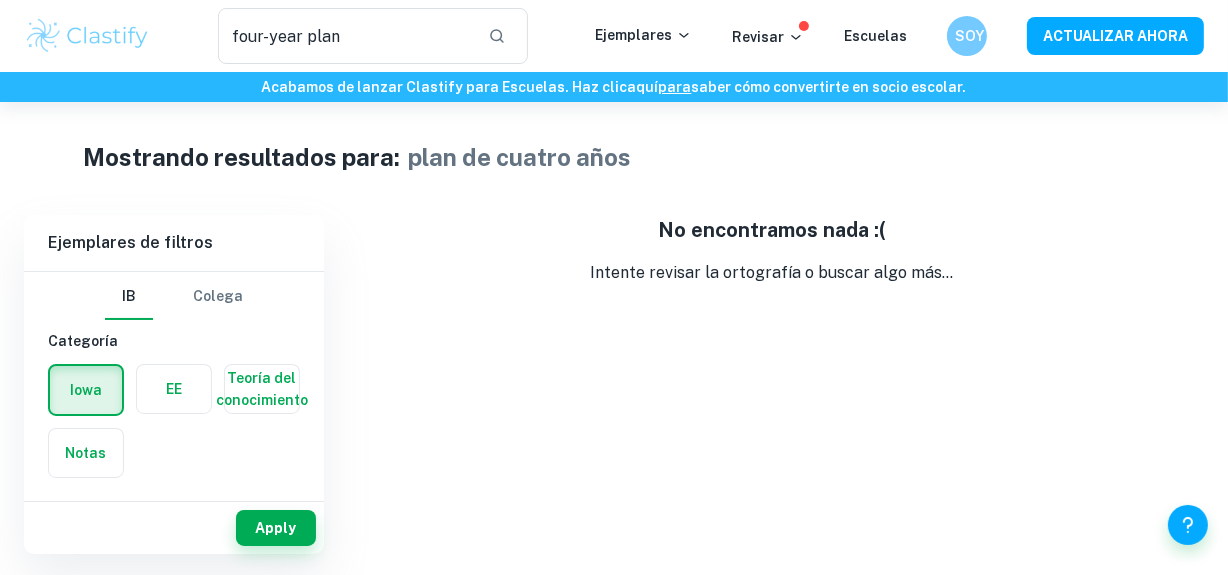 scroll, scrollTop: 0, scrollLeft: 0, axis: both 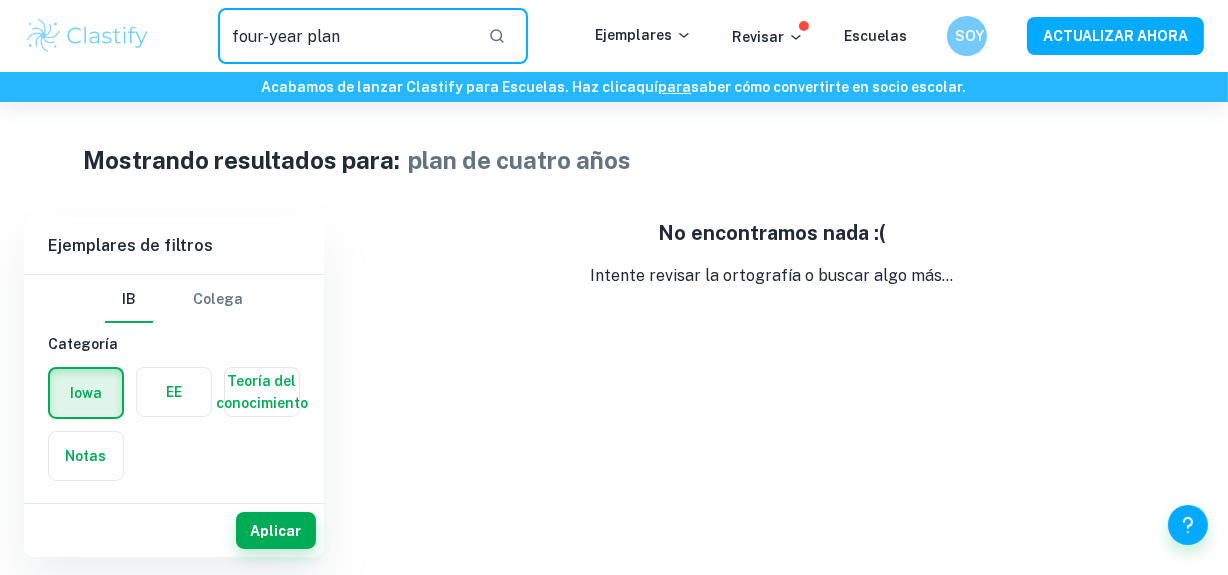 drag, startPoint x: 303, startPoint y: 40, endPoint x: 168, endPoint y: 57, distance: 136.06616 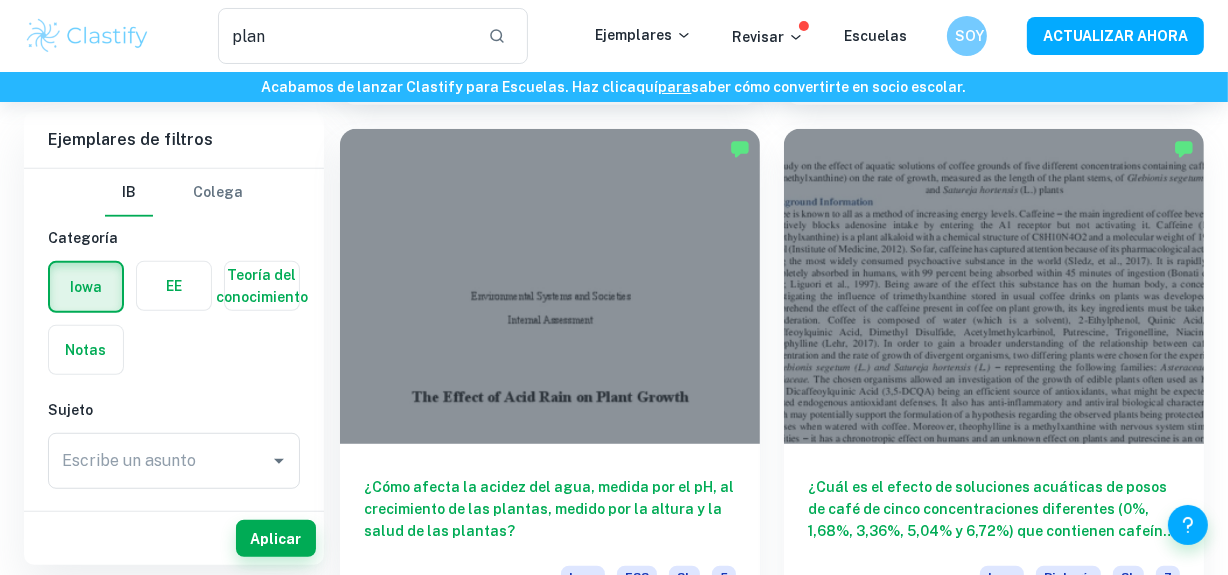 scroll, scrollTop: 1149, scrollLeft: 0, axis: vertical 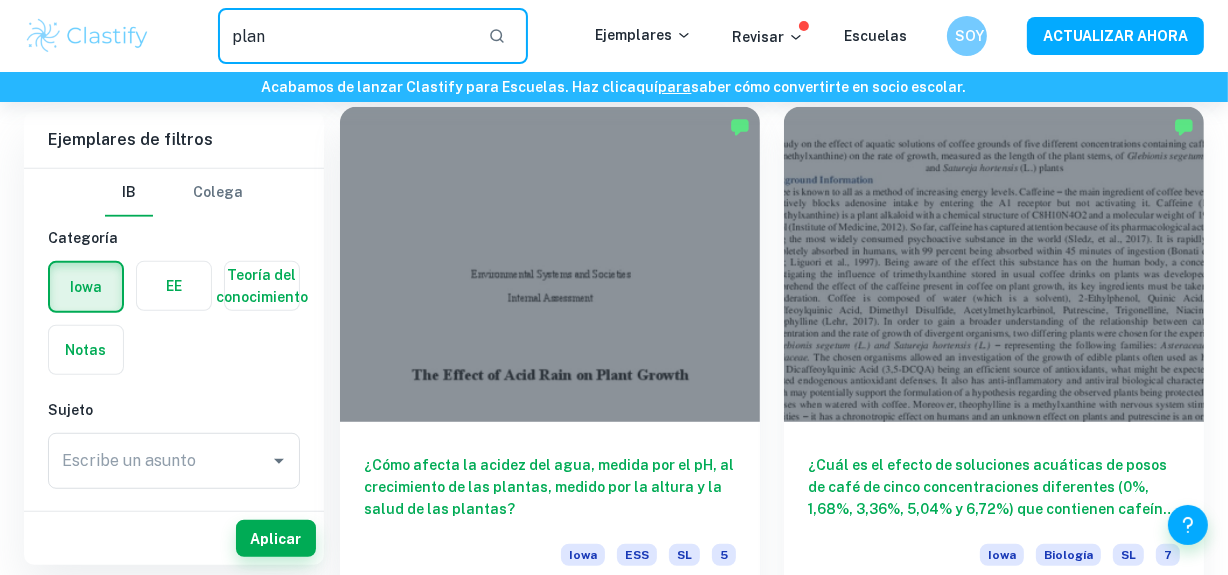 click on "plan" at bounding box center [345, 36] 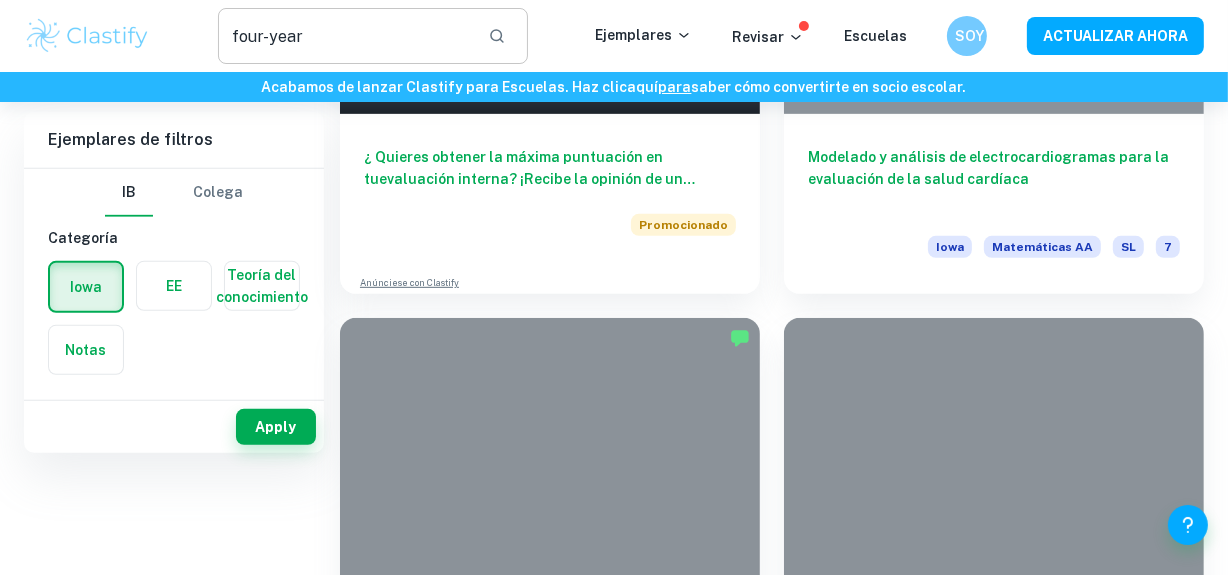scroll, scrollTop: 0, scrollLeft: 0, axis: both 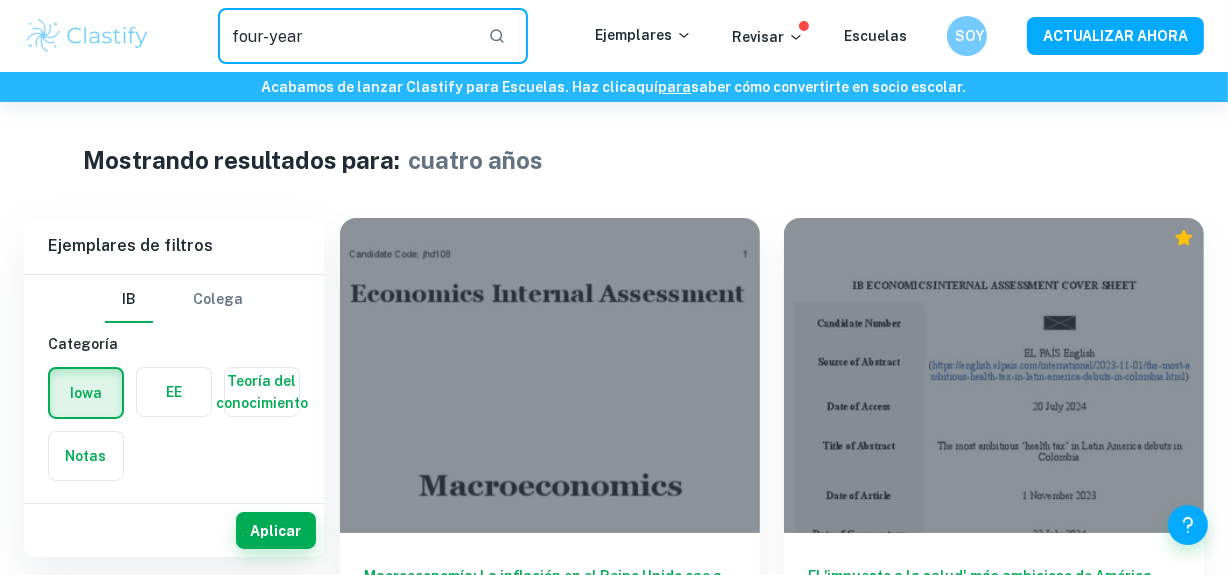 click on "four-year" at bounding box center (345, 36) 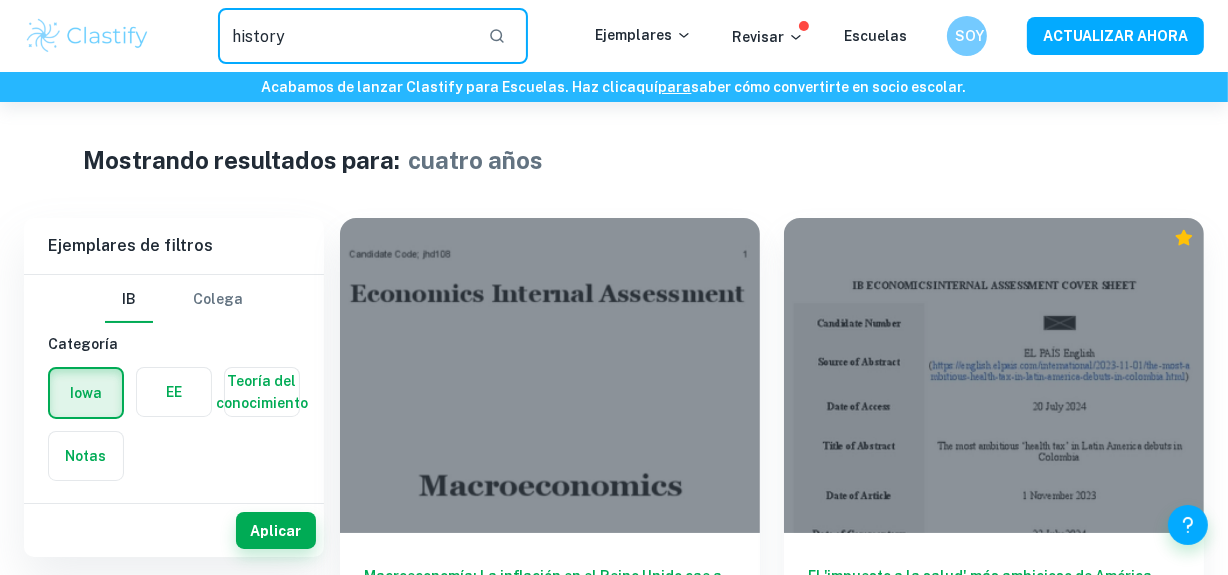 type on "history" 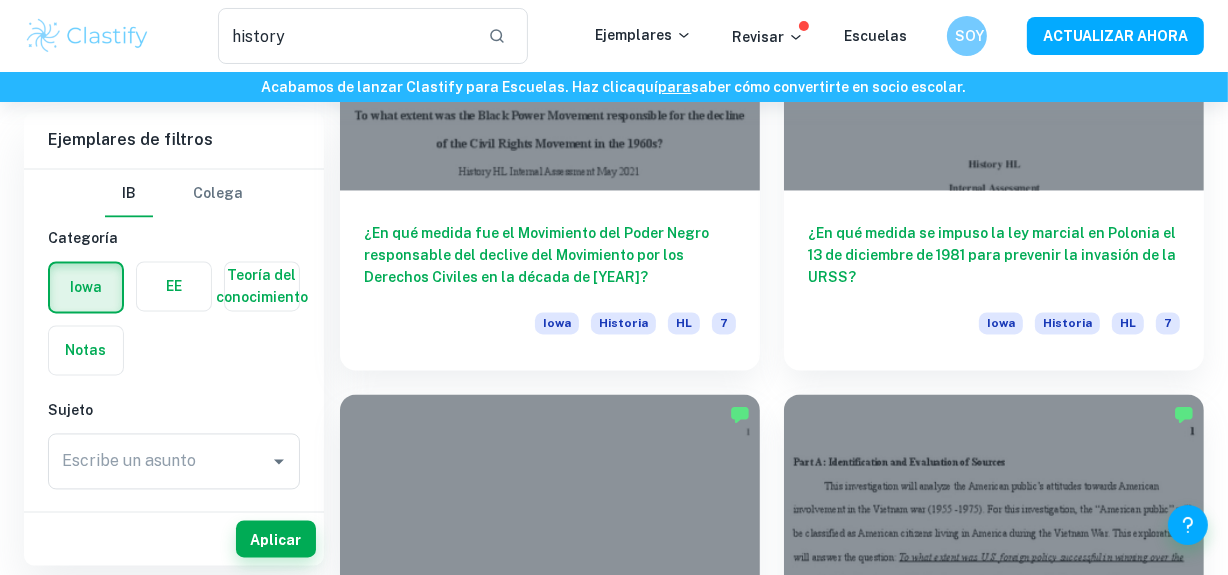 scroll, scrollTop: 3480, scrollLeft: 0, axis: vertical 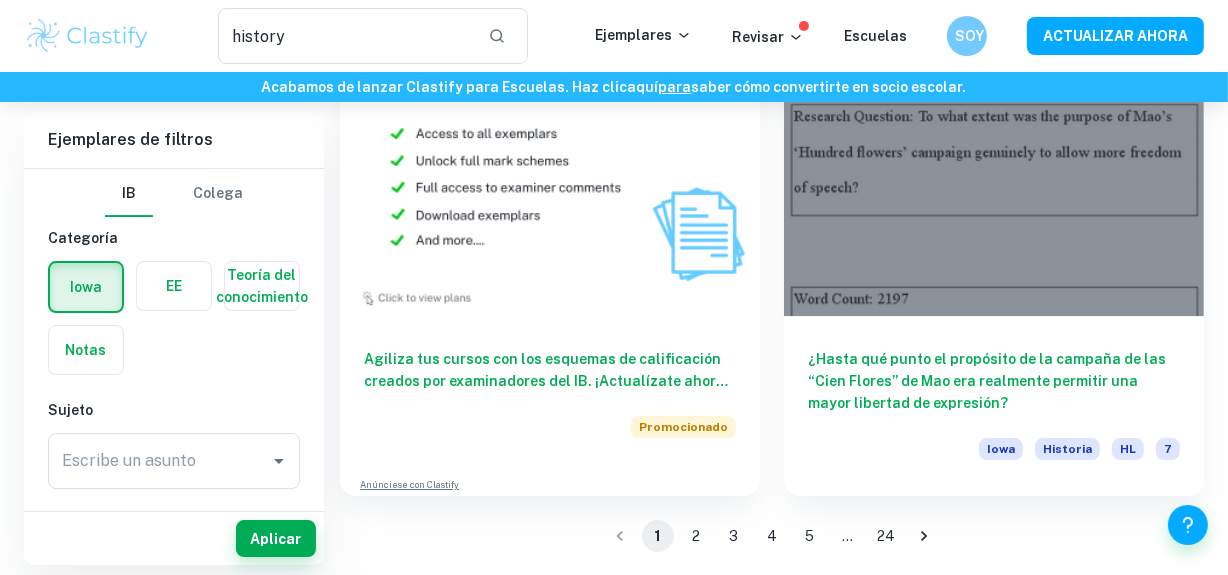 drag, startPoint x: 790, startPoint y: 533, endPoint x: 936, endPoint y: 556, distance: 147.80054 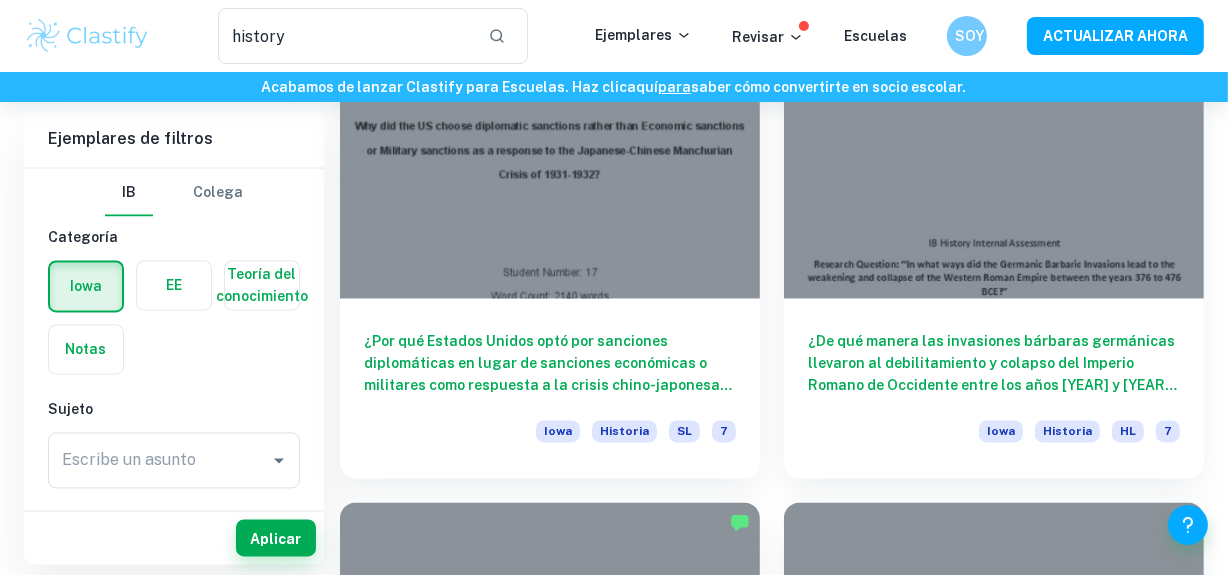 scroll, scrollTop: 3360, scrollLeft: 0, axis: vertical 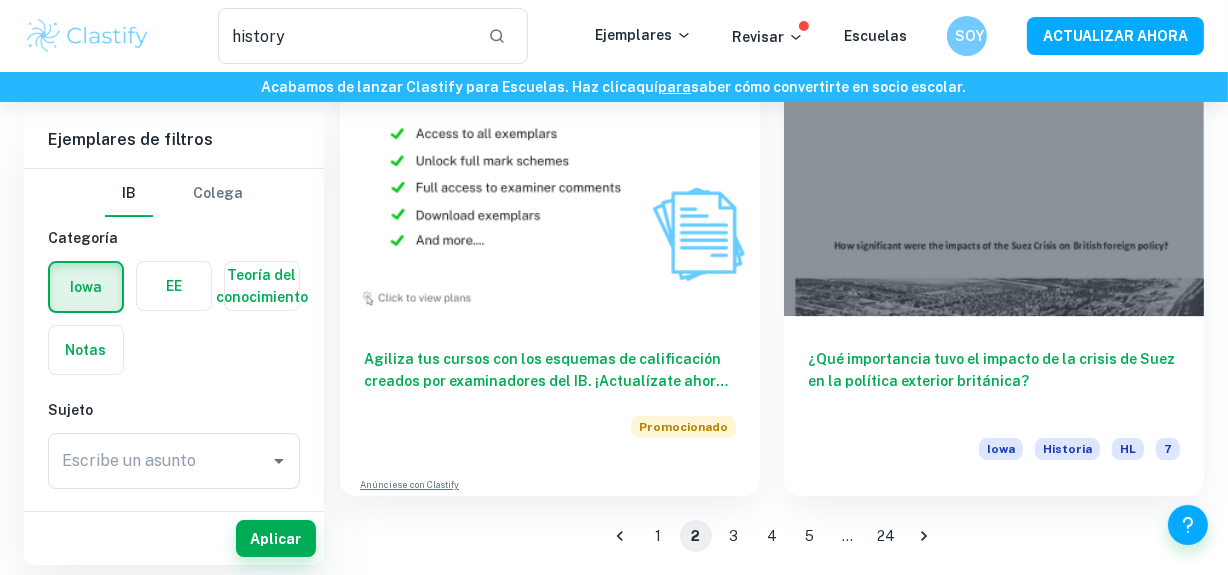 click 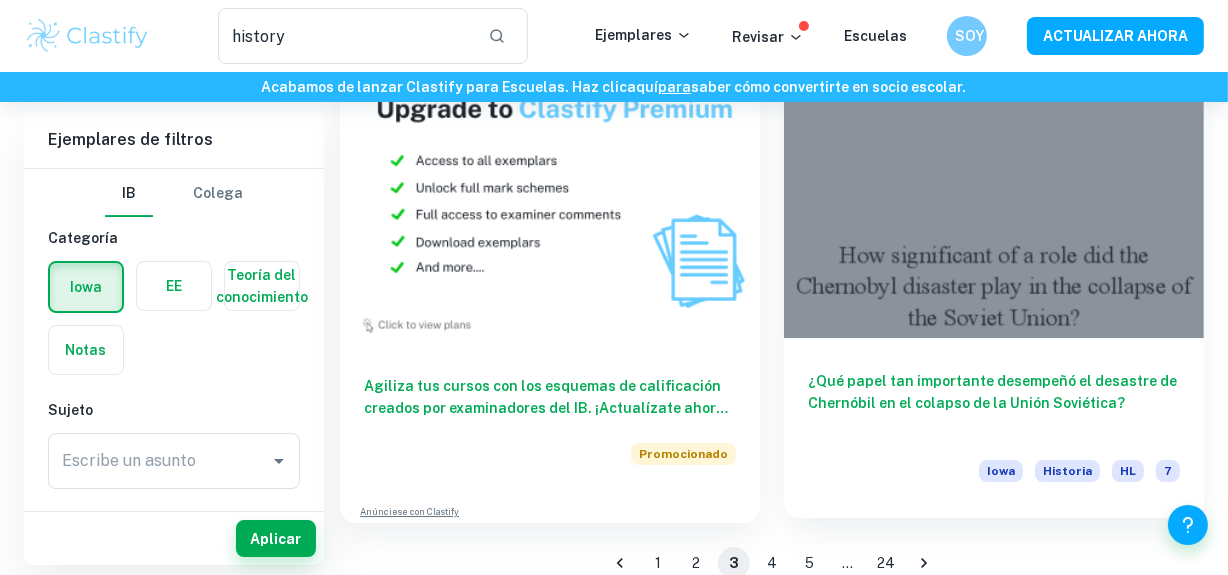 scroll, scrollTop: 5926, scrollLeft: 0, axis: vertical 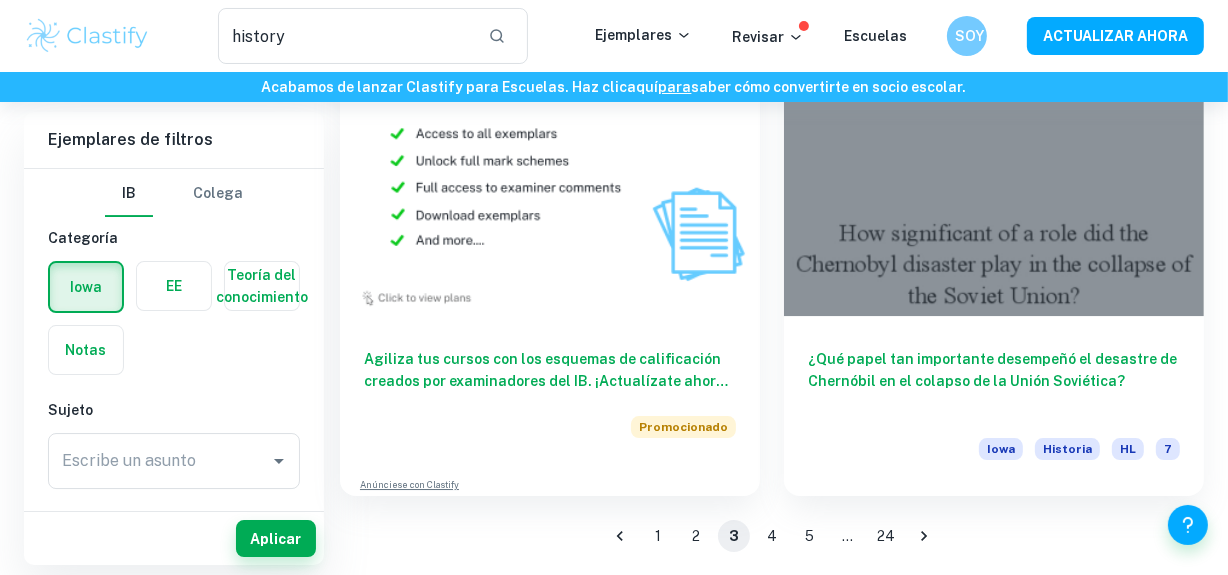 click 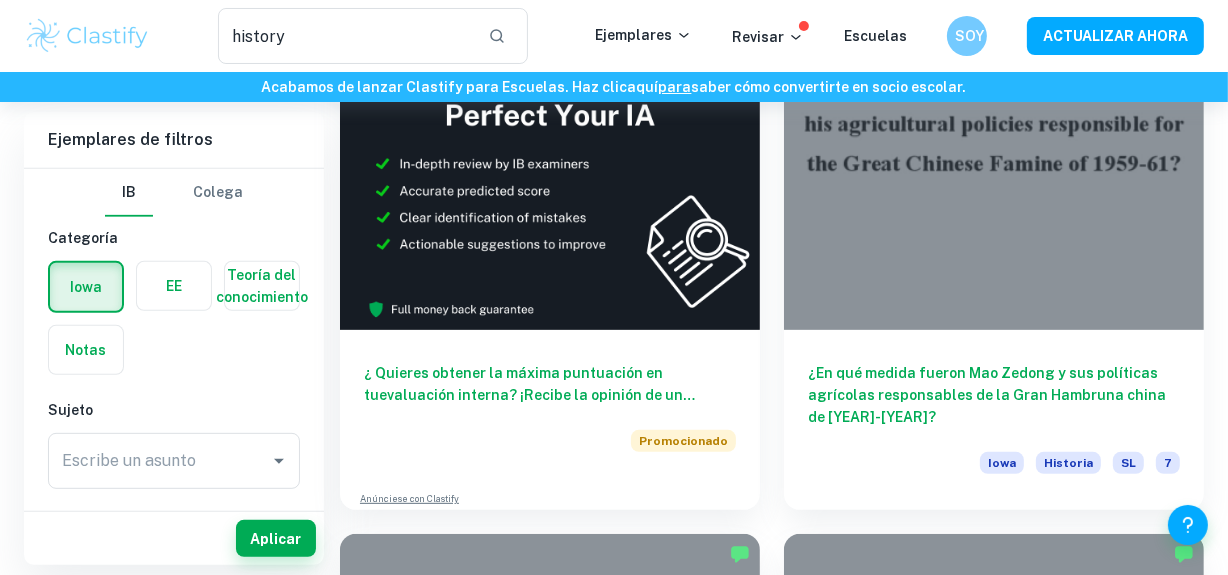 scroll, scrollTop: 851, scrollLeft: 0, axis: vertical 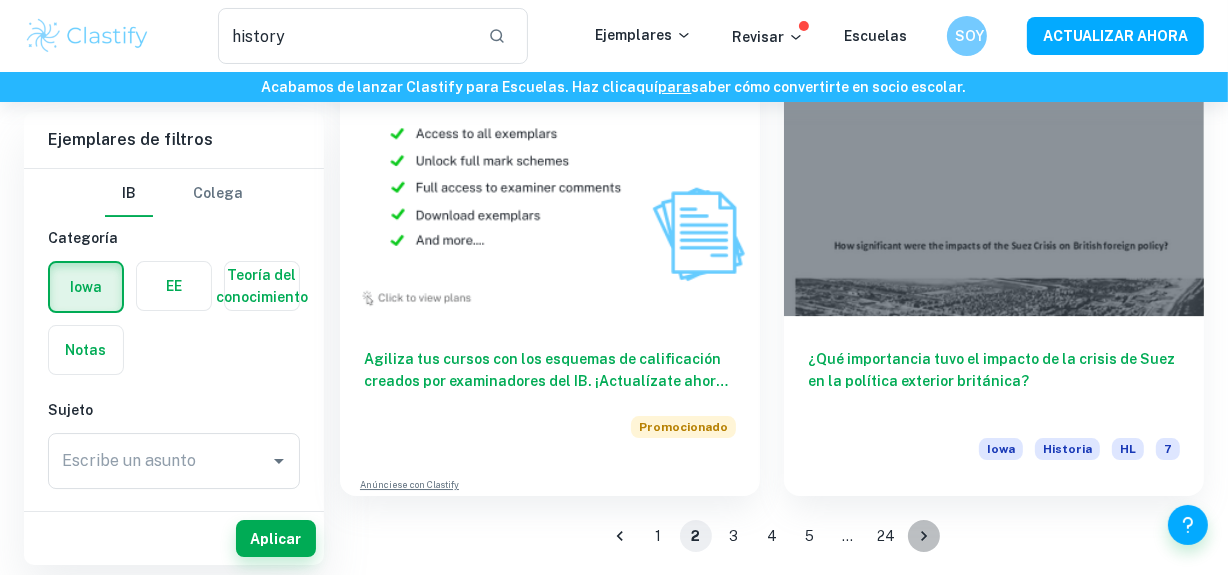 click 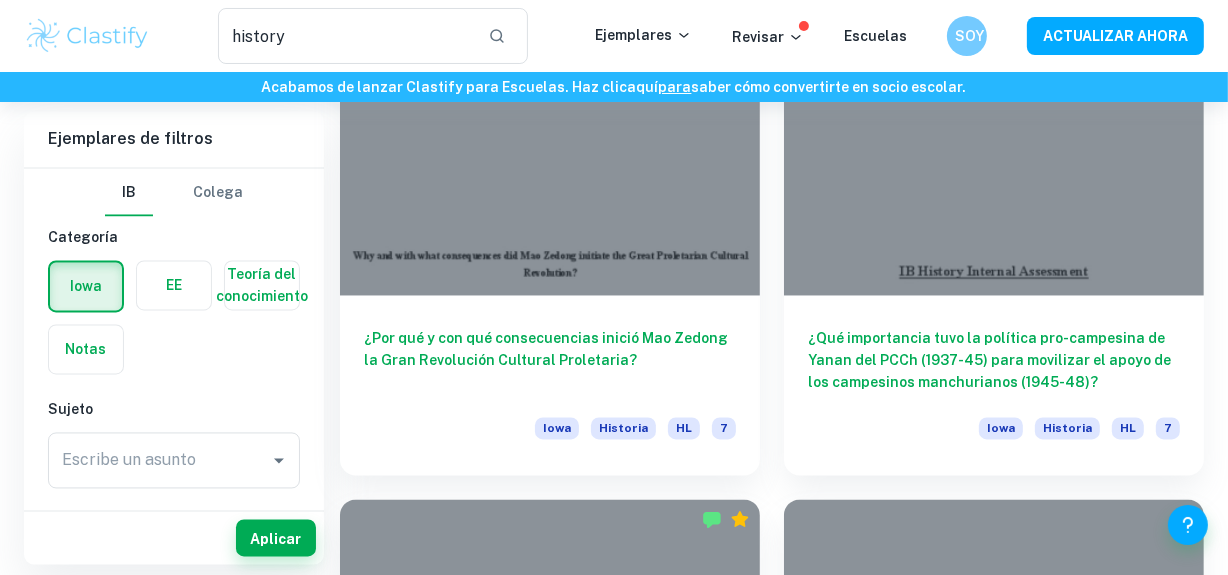 scroll, scrollTop: 3328, scrollLeft: 0, axis: vertical 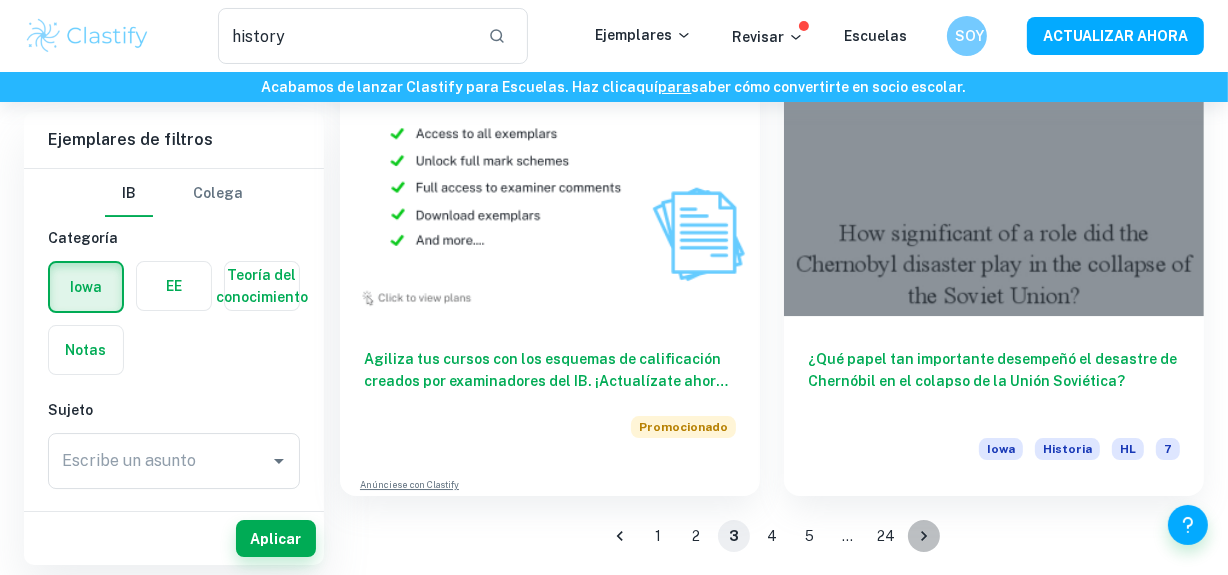 click 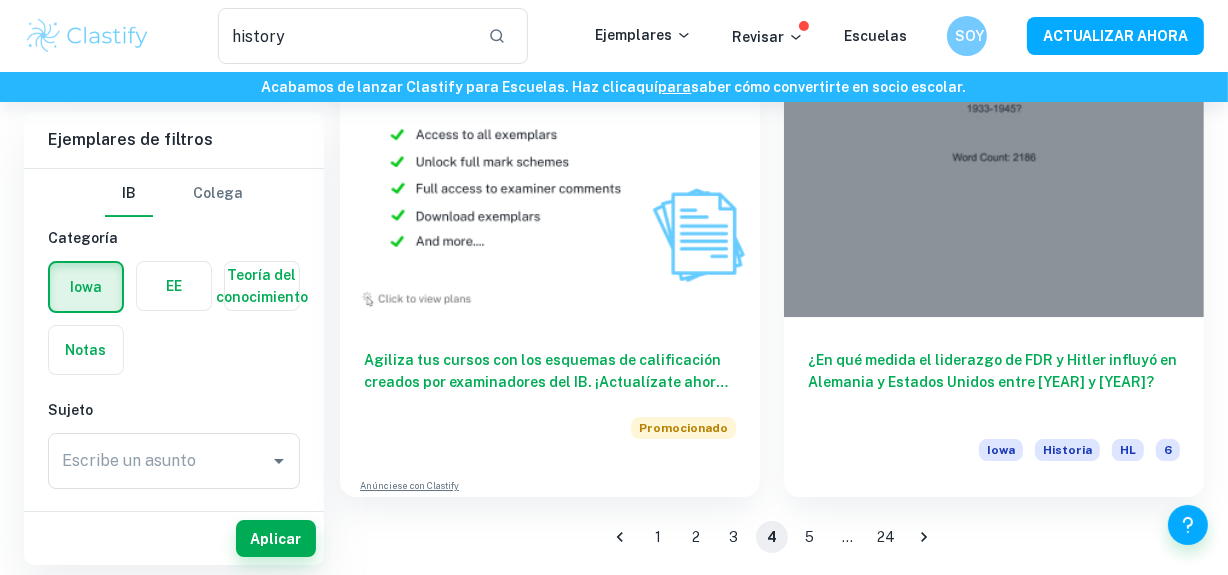 scroll, scrollTop: 5926, scrollLeft: 0, axis: vertical 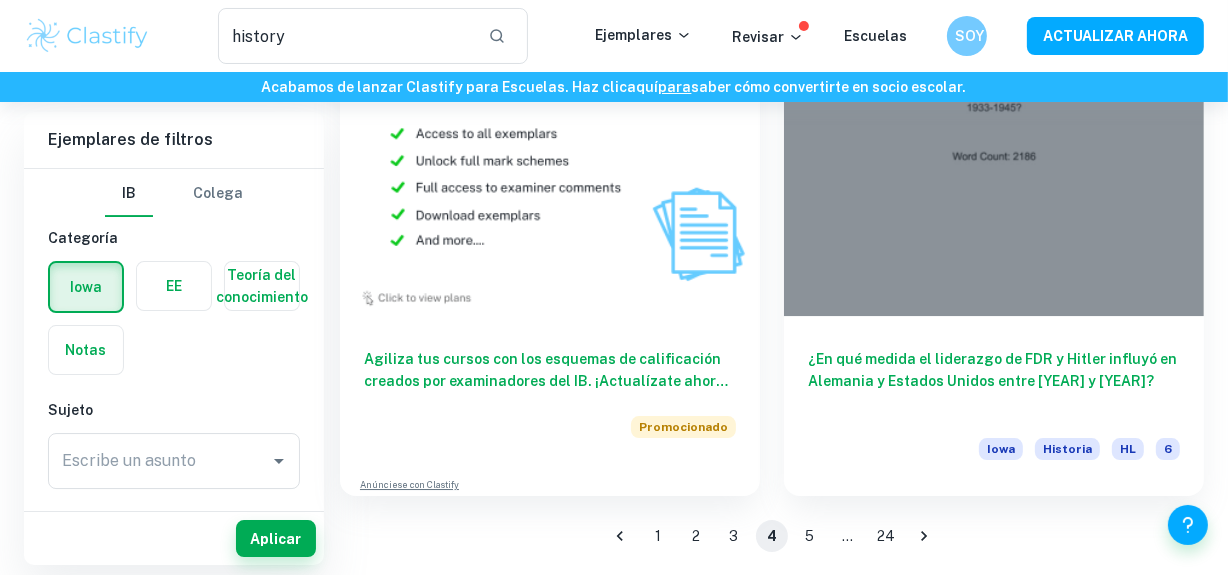 click 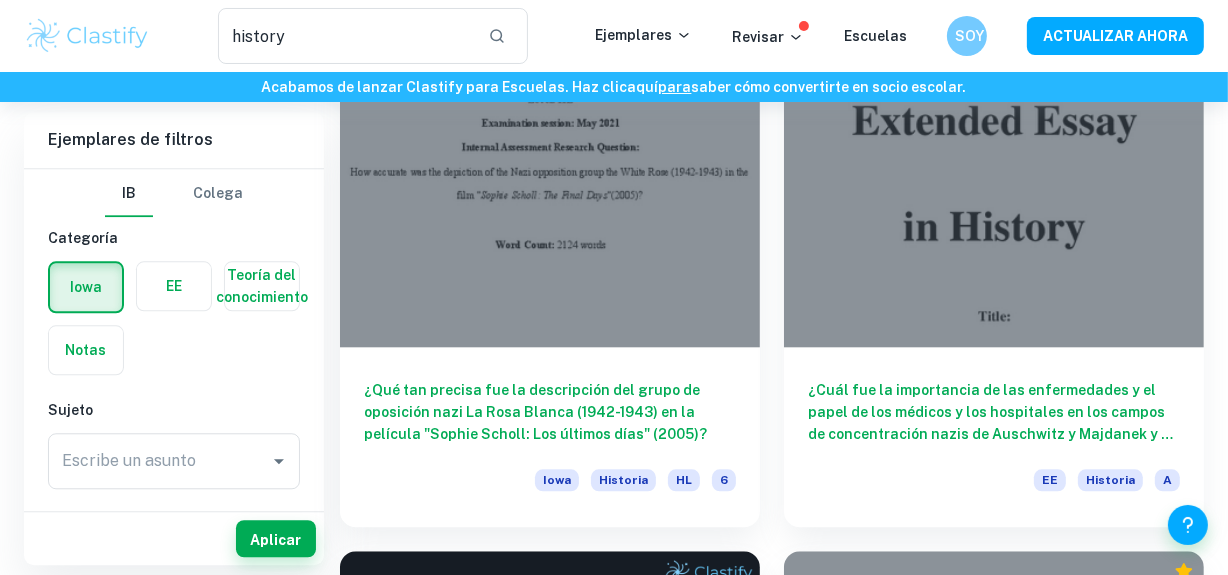 scroll, scrollTop: 4348, scrollLeft: 0, axis: vertical 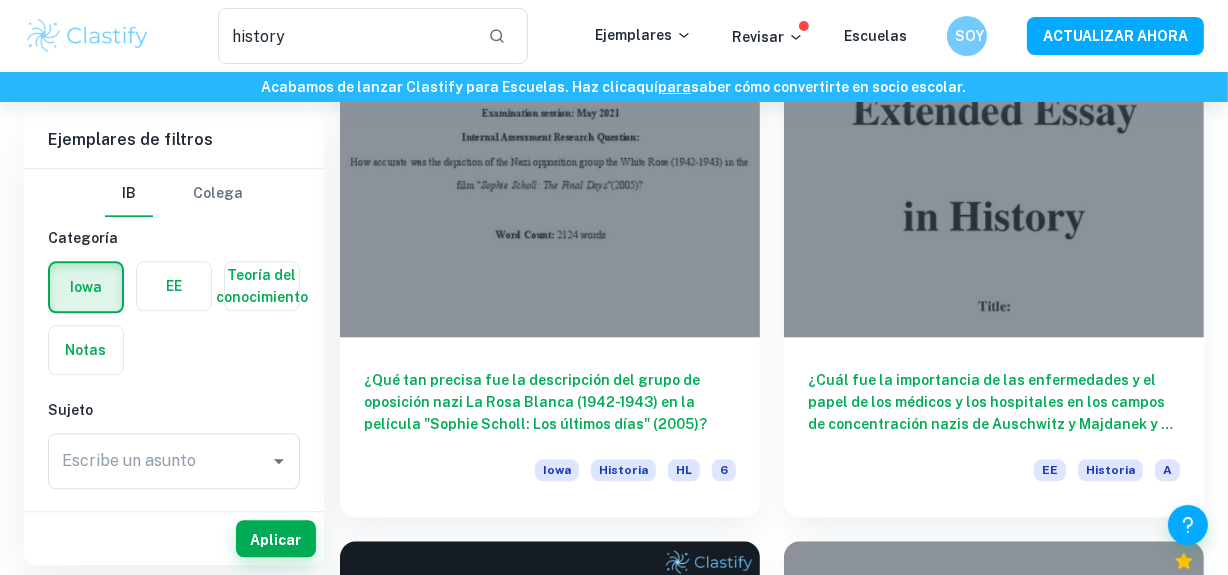 type 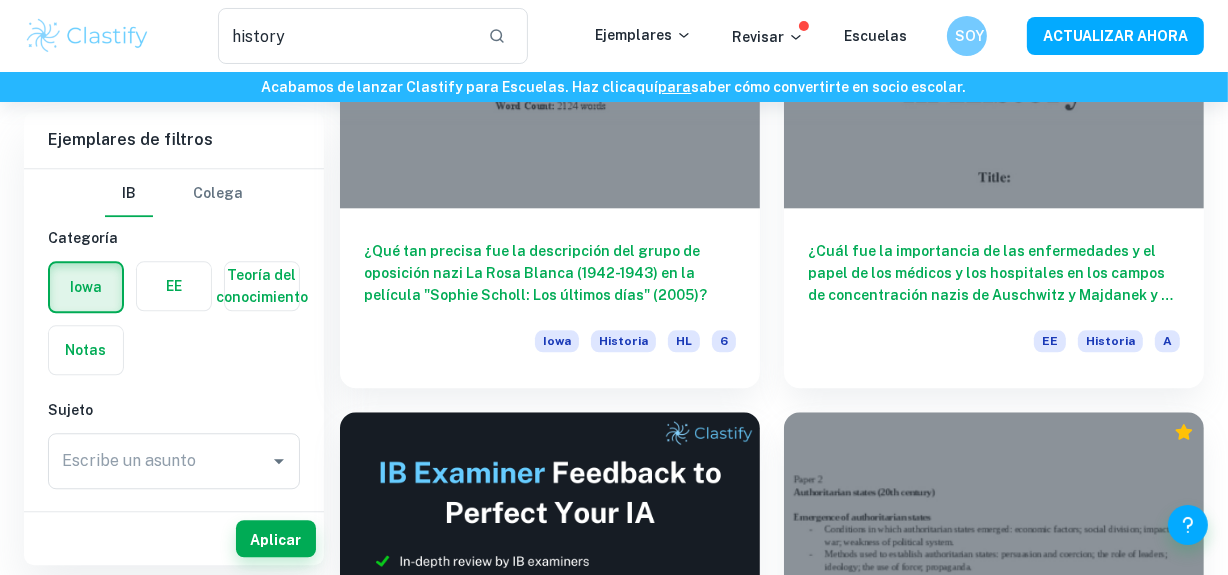 scroll, scrollTop: 4507, scrollLeft: 0, axis: vertical 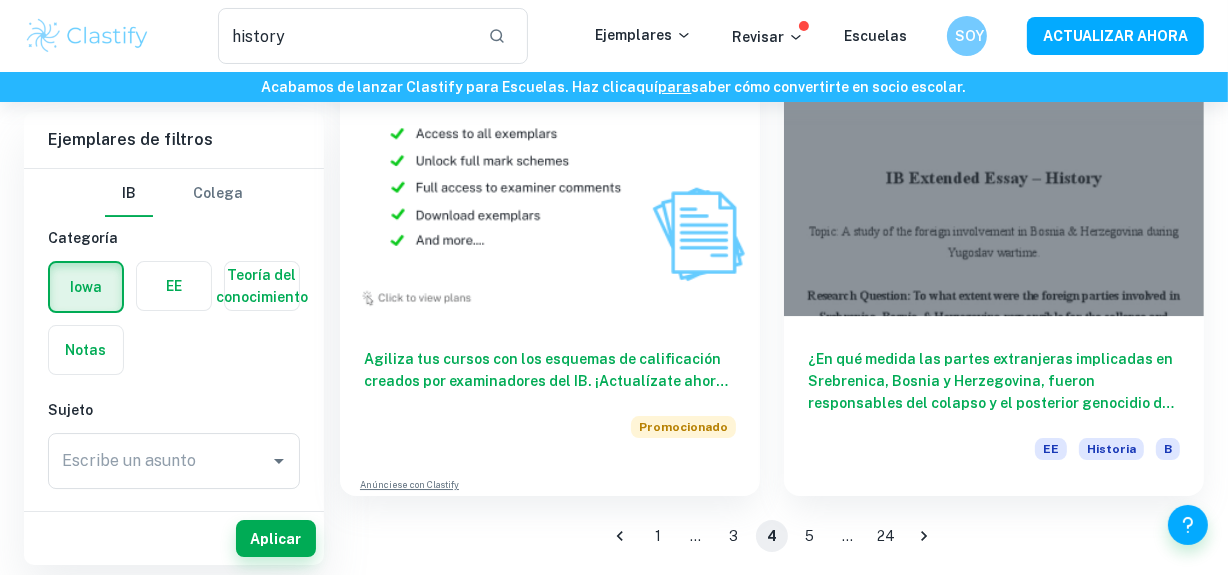 click 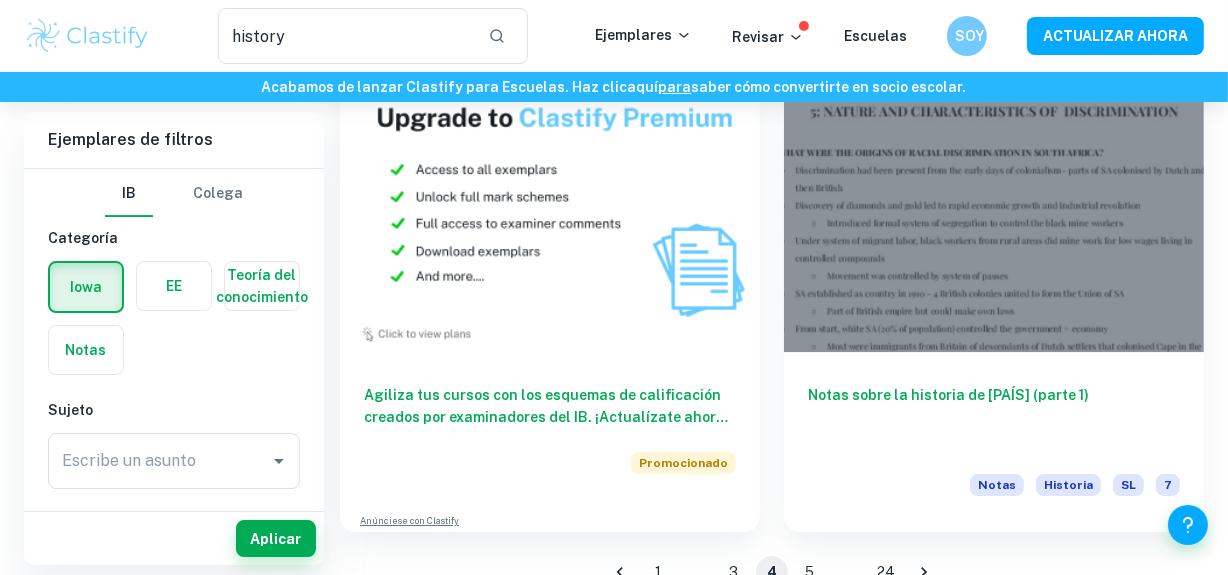 scroll, scrollTop: 5926, scrollLeft: 0, axis: vertical 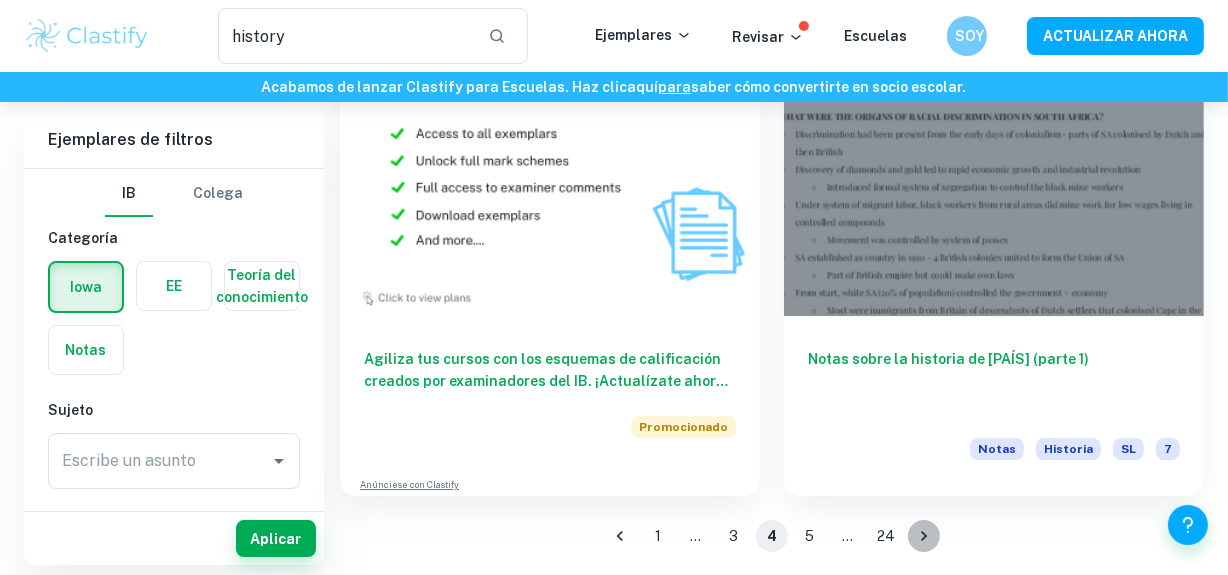 click at bounding box center [924, 536] 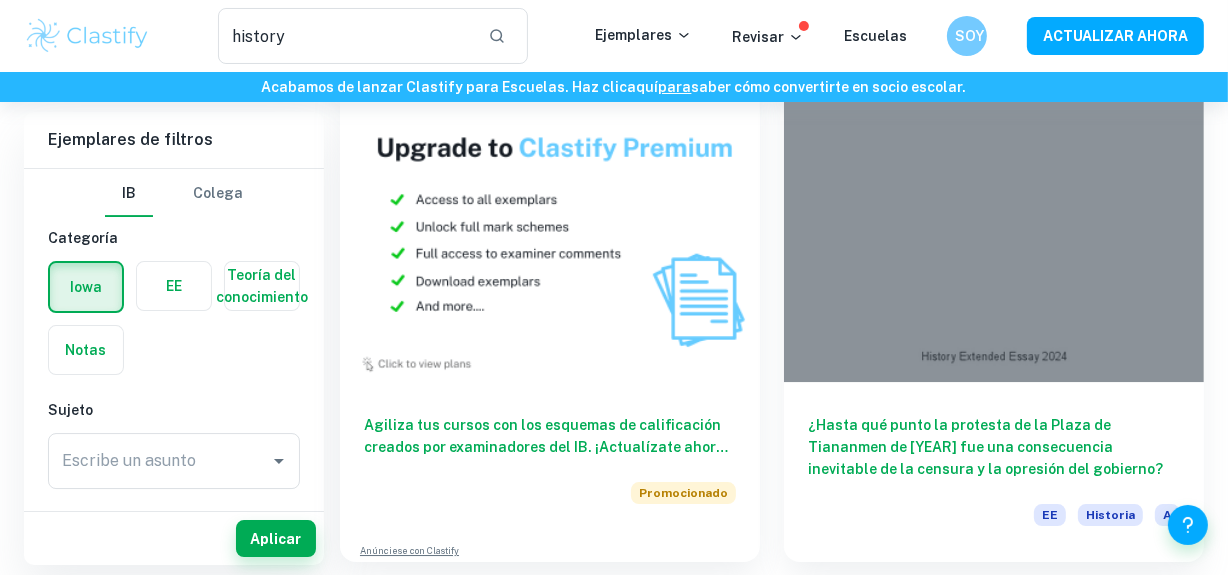 scroll, scrollTop: 5926, scrollLeft: 0, axis: vertical 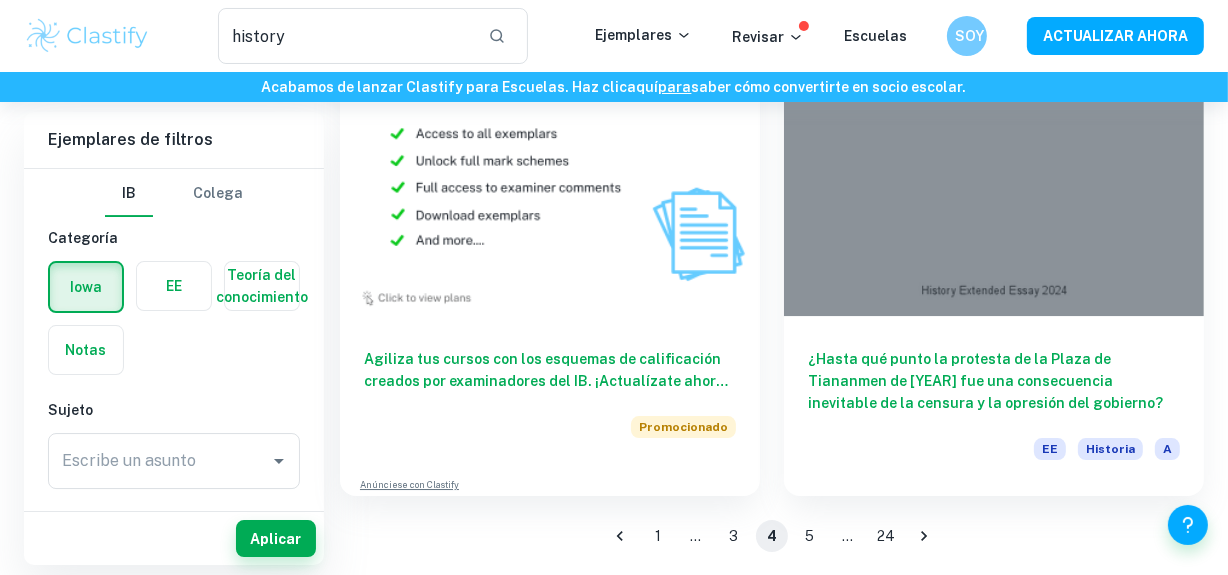 click 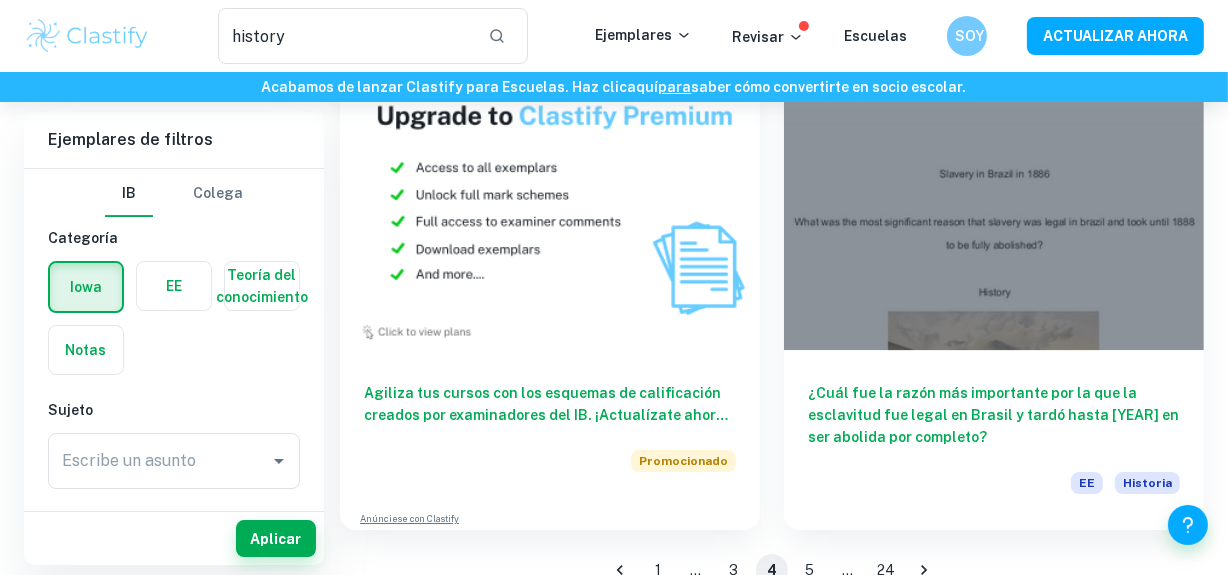 scroll, scrollTop: 5926, scrollLeft: 0, axis: vertical 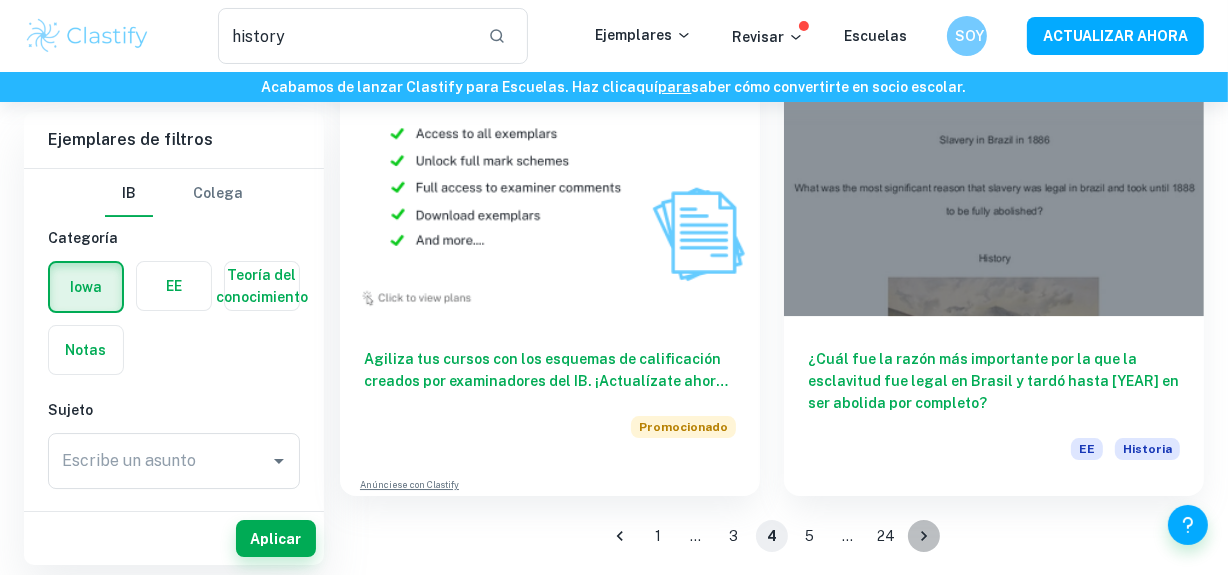 click 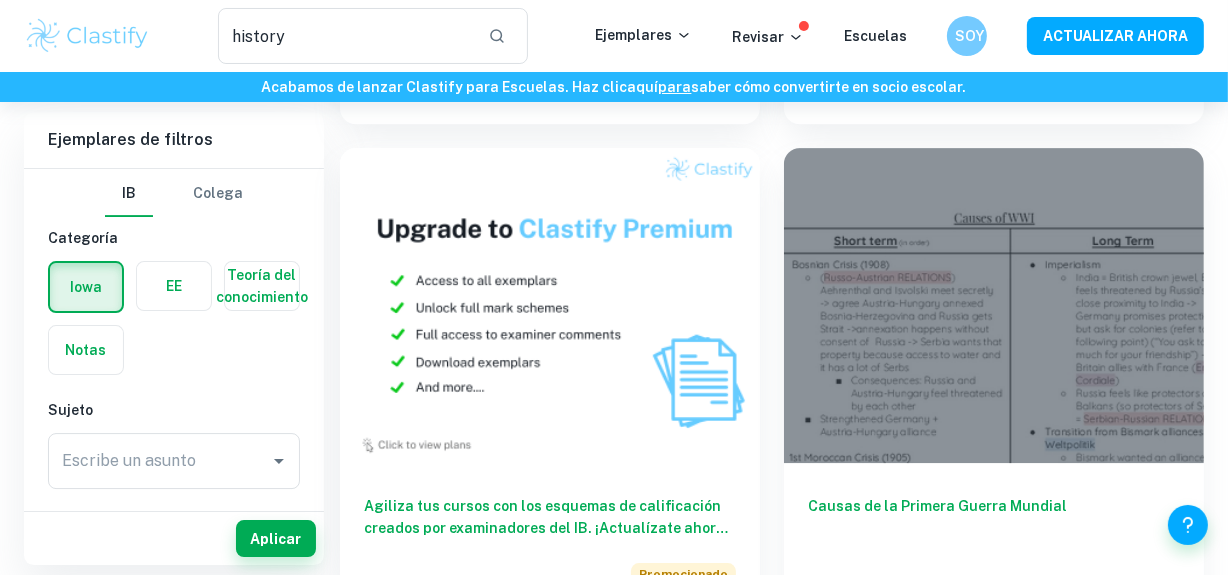 scroll, scrollTop: 5926, scrollLeft: 0, axis: vertical 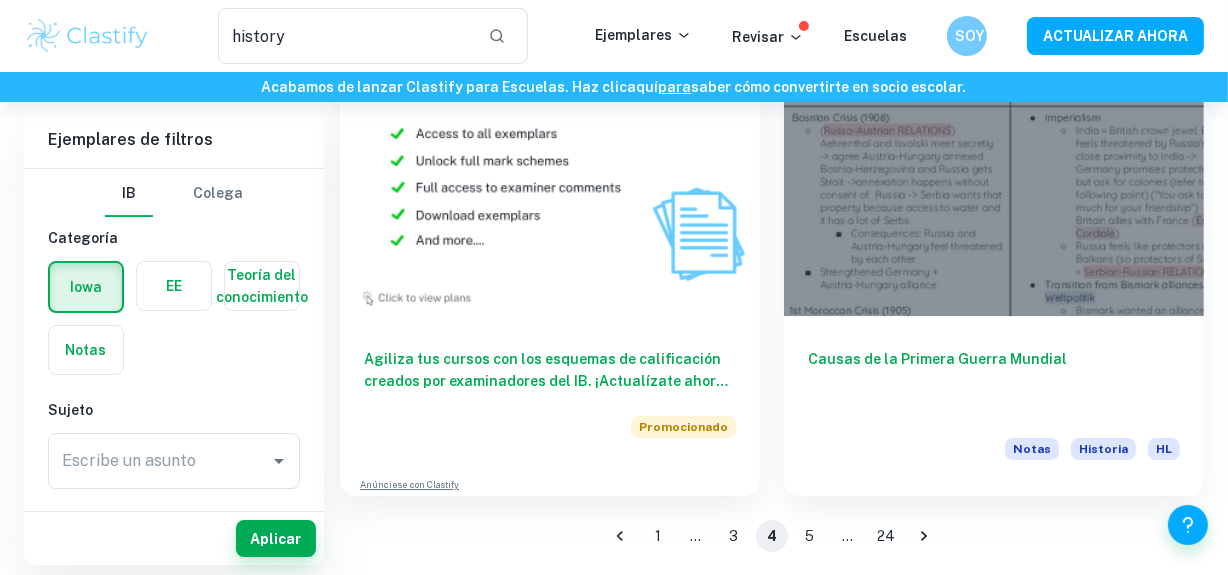 click on "1 … 3 4 5 … 24" at bounding box center (772, 536) 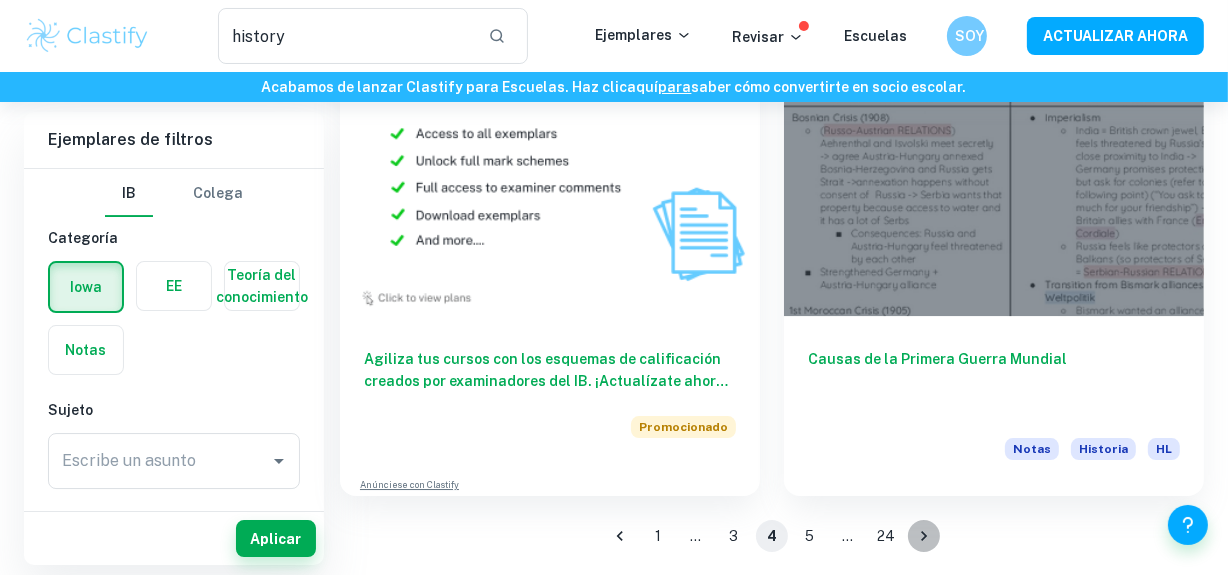 click 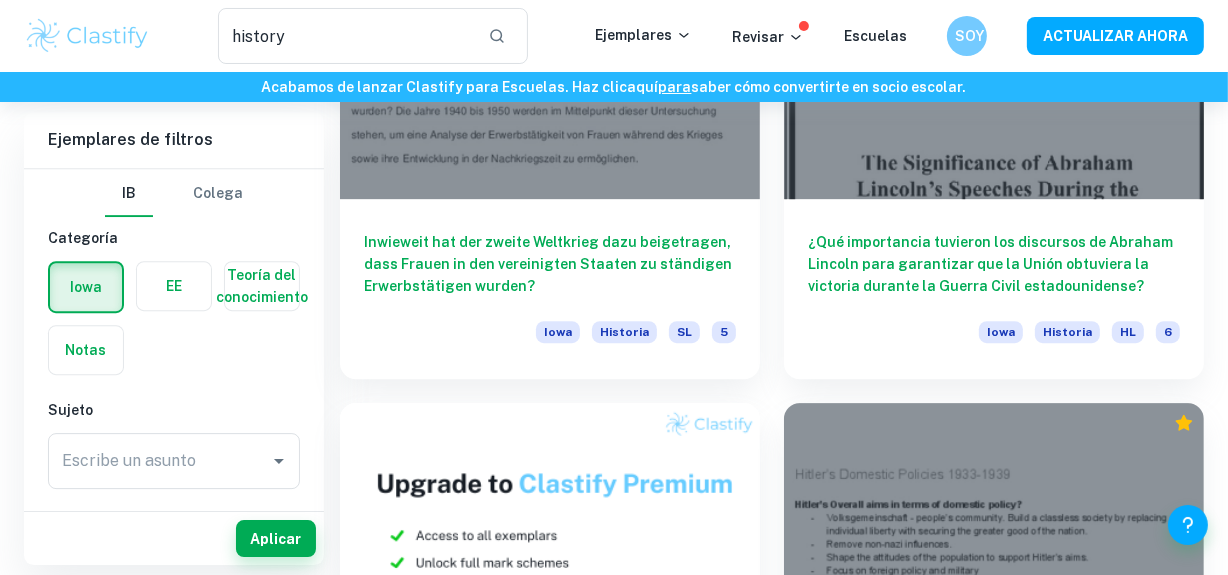 scroll, scrollTop: 5926, scrollLeft: 0, axis: vertical 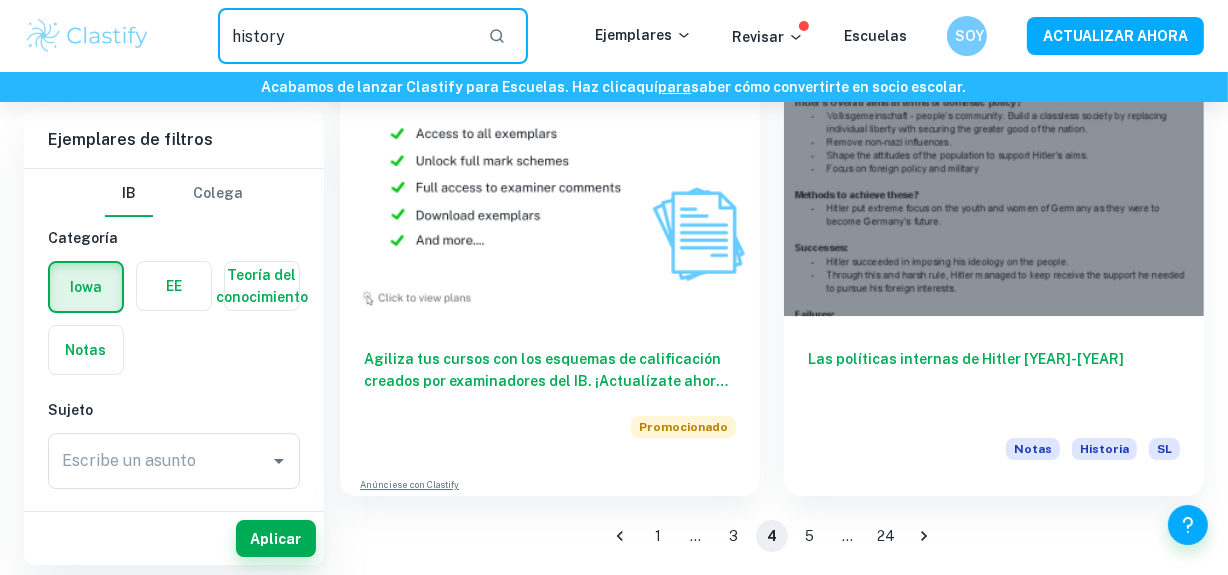 click on "history" at bounding box center [345, 36] 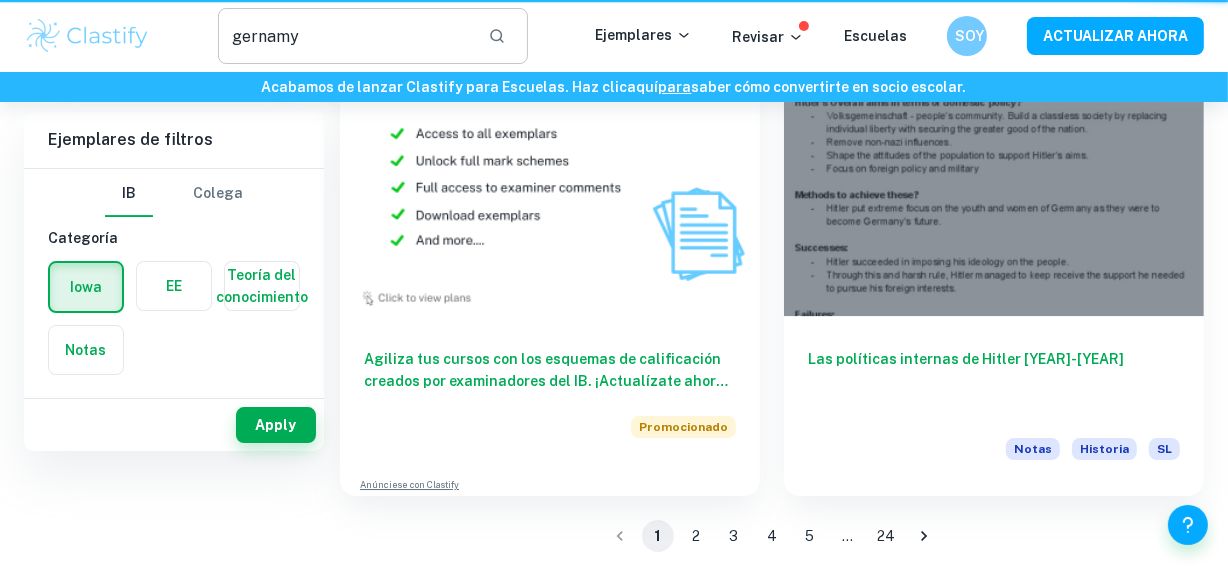 scroll, scrollTop: 0, scrollLeft: 0, axis: both 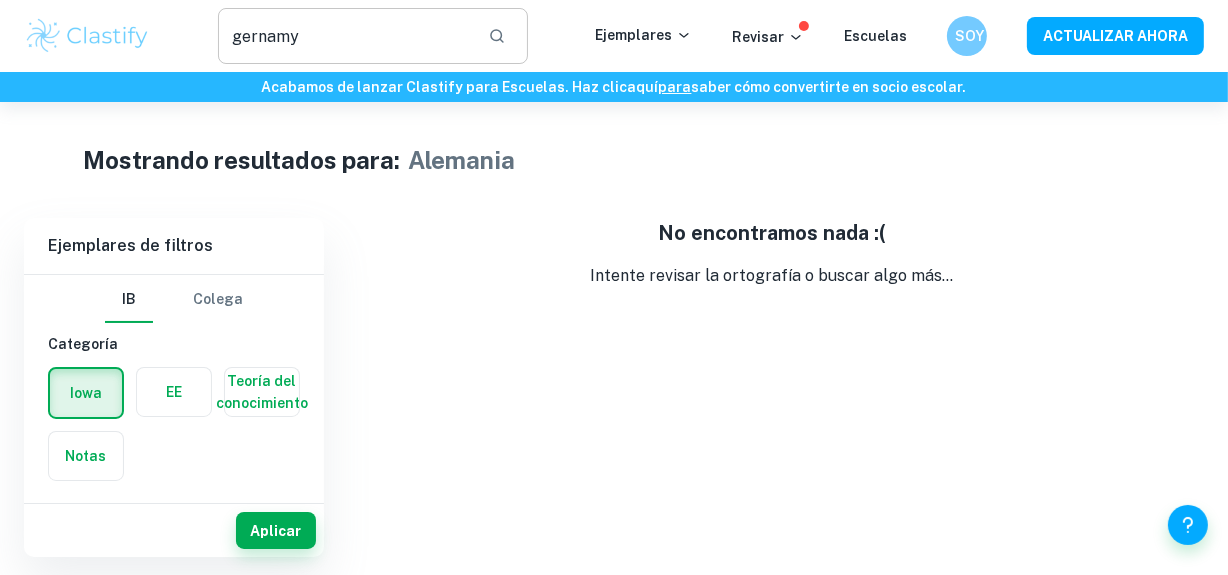 click on "gernamy" at bounding box center (345, 36) 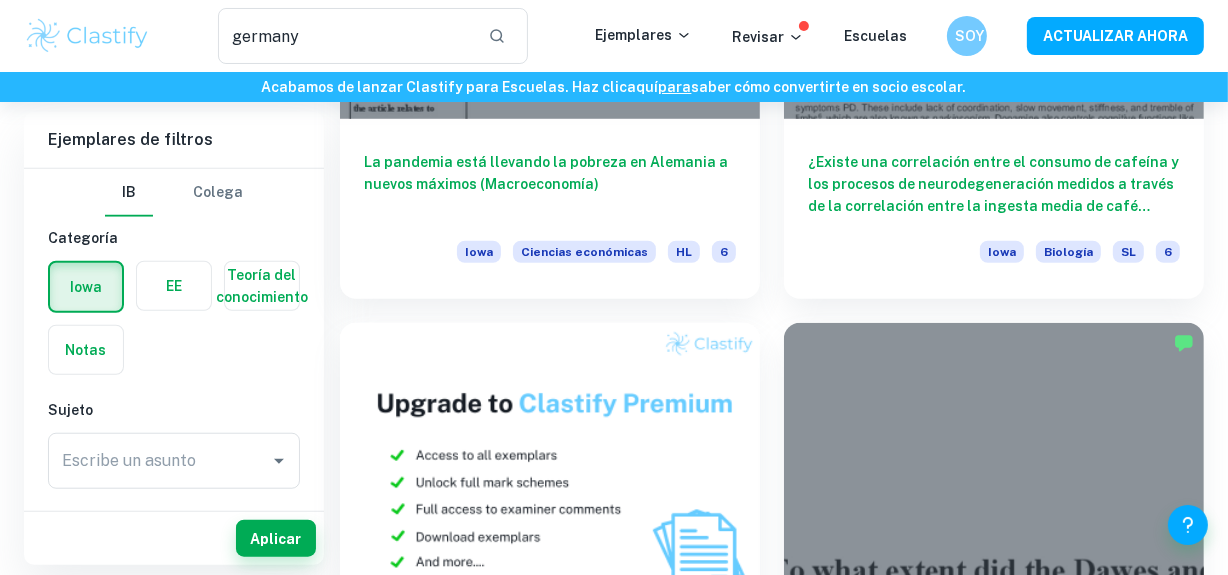 scroll, scrollTop: 1448, scrollLeft: 0, axis: vertical 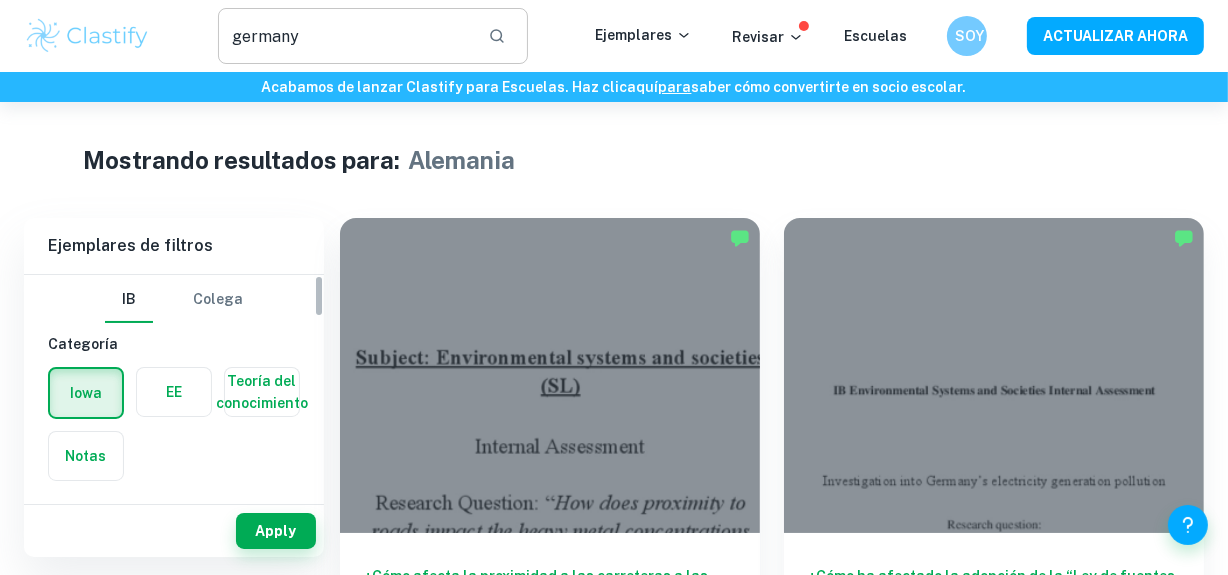 click on "germany" at bounding box center (345, 36) 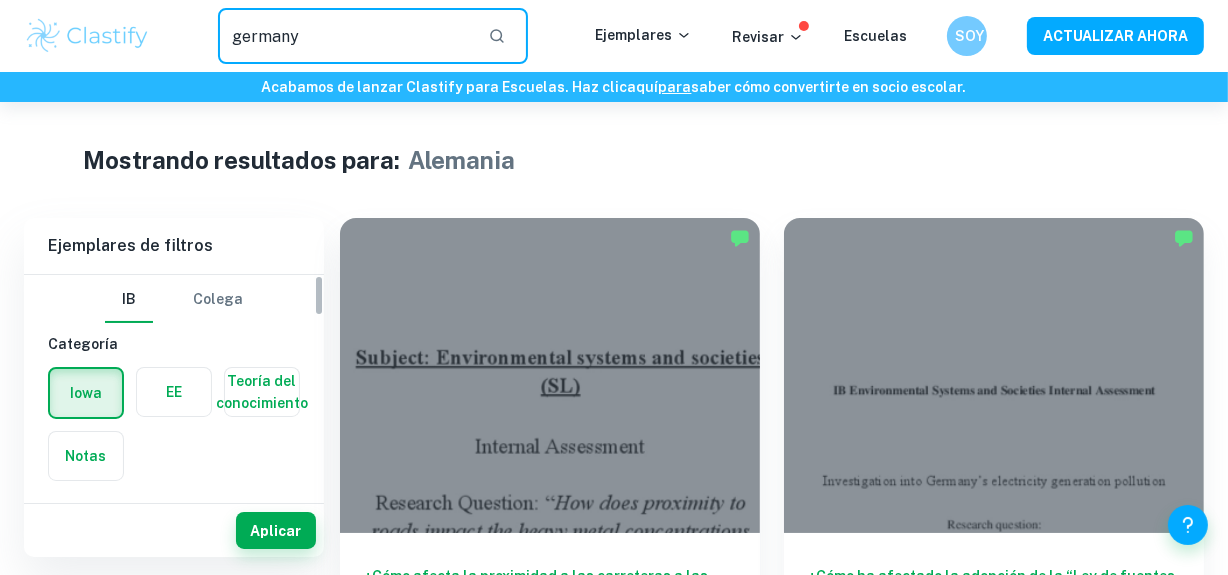 click on "germany" at bounding box center (345, 36) 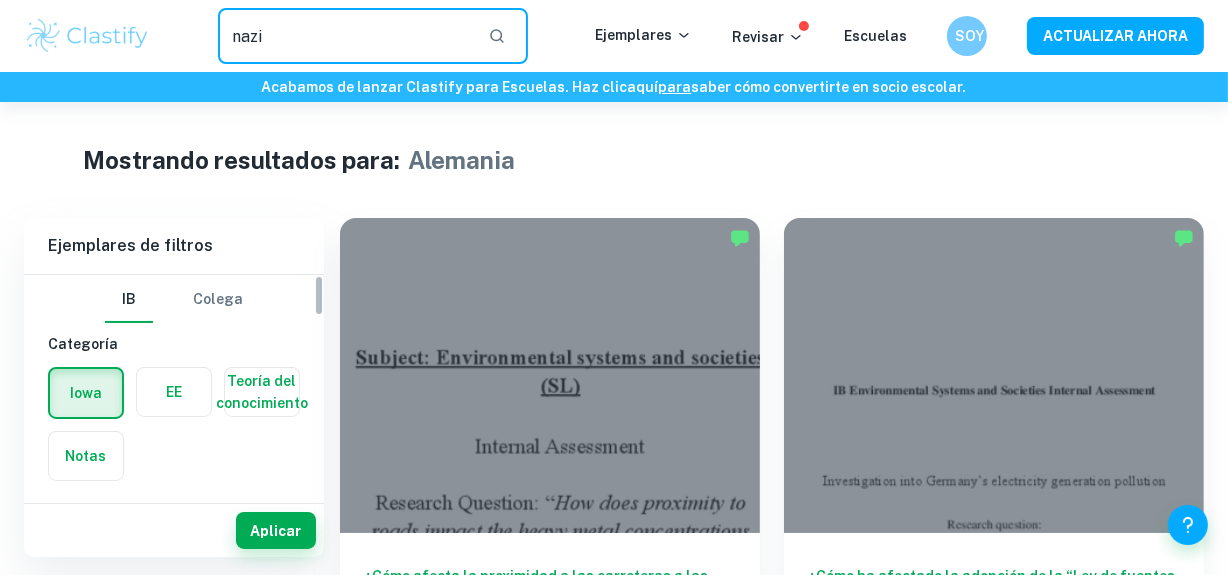 type on "nazi" 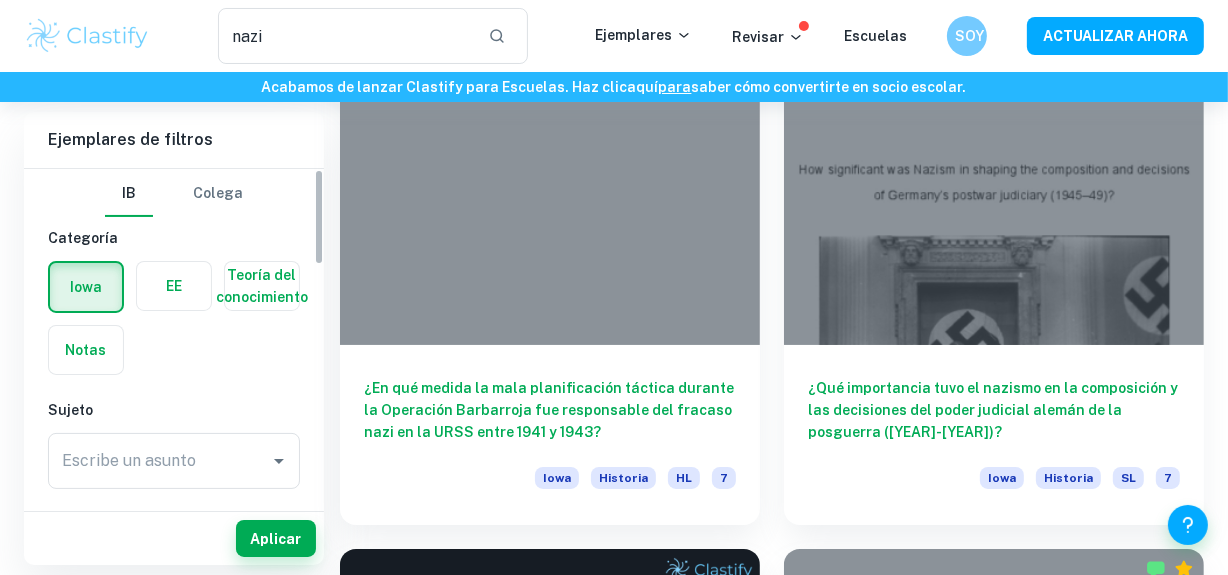scroll, scrollTop: 190, scrollLeft: 0, axis: vertical 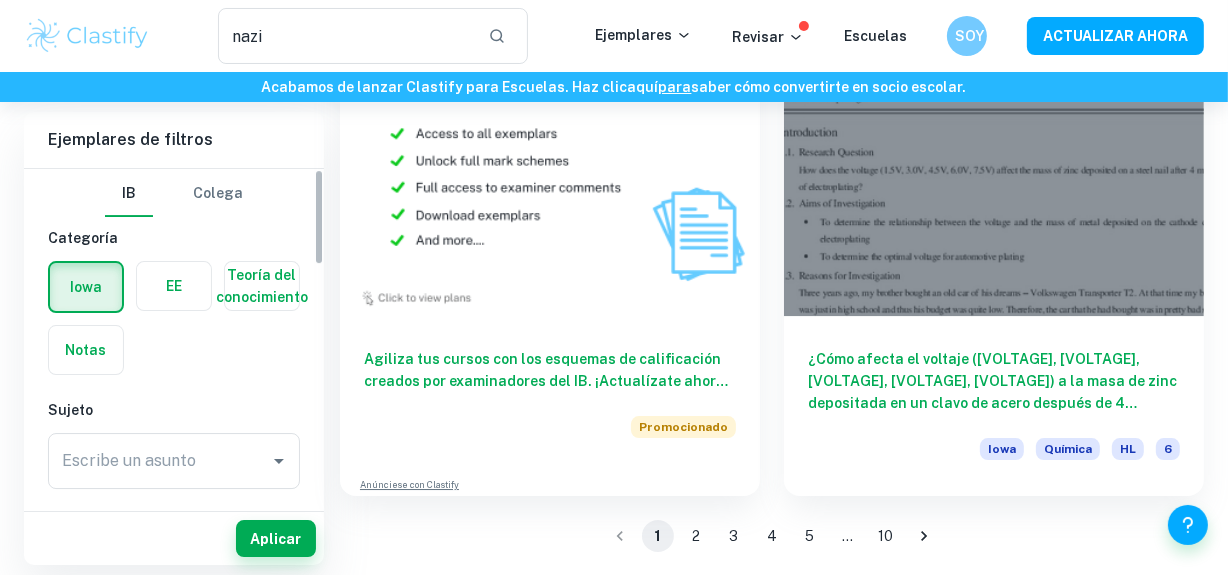 click on "2" at bounding box center (696, 536) 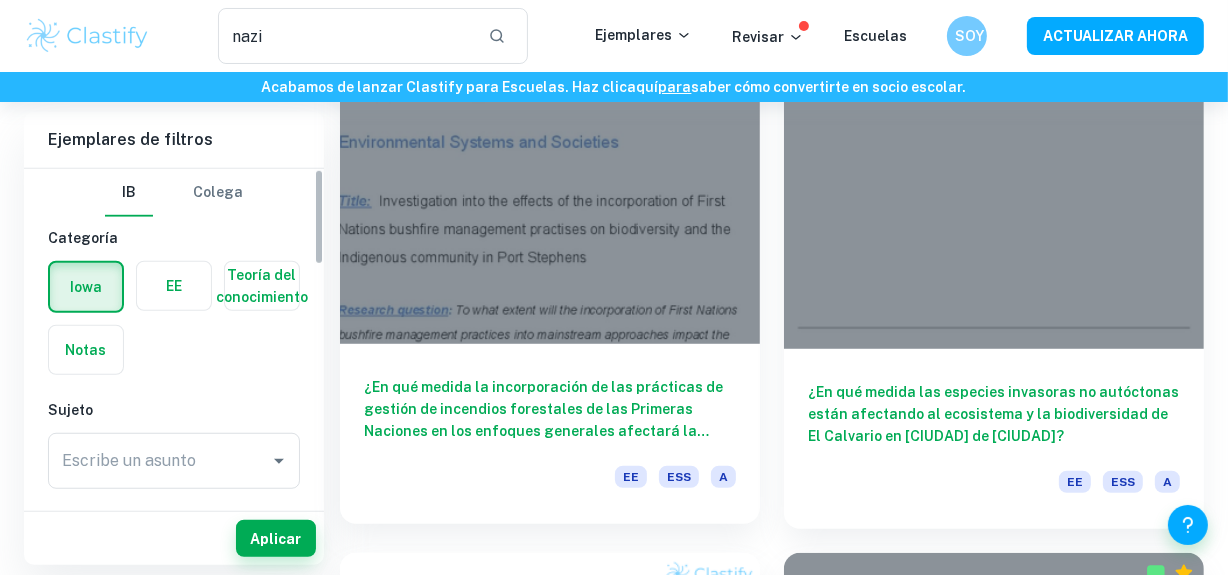 scroll, scrollTop: 1221, scrollLeft: 0, axis: vertical 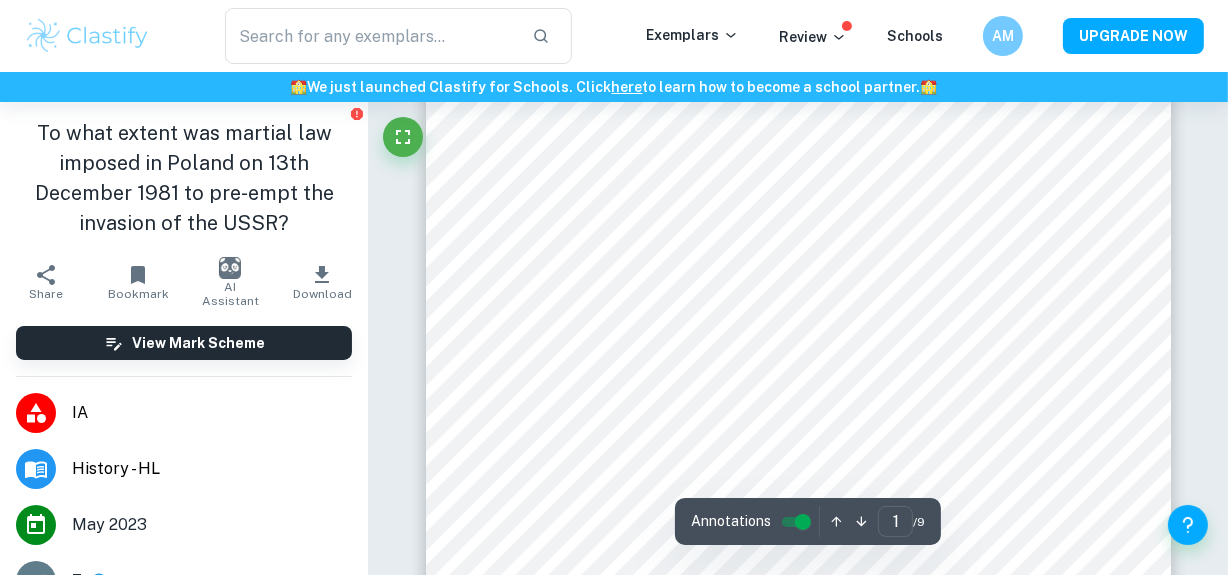 click on "Correct Criterion A The student clearly stated an appropriate and specific question for the historical investigation Comment The student uses the question: "To what extent was martial law imposed in Poland on 13th December 1981 to pre-empt the invasion of the USSR?" Written by Marta Ask Clai Correct Criterion A The question selected has a clearly defined scope in terms of dates, significant historical figures, and historical events Comment The student focuses on one historical event and presents a date (the imposing of martial law in Poland on the 13th of December 1981). The student also focuses on its effect, on one event, which is the pre-emption of the invasion of the USSR Written by Marta Ask Clai Correct Criterion A The question selected has a clearly defined scope in terms of dates, significant historical figures, and historical events Comment Written by Marta Ask Clai Correct Criterion A Comment Written by Marta Ask Clai Correct Criterion A Comment Written by Marta Ask Clai Correct Criterion A Comment" at bounding box center [798, 4589] 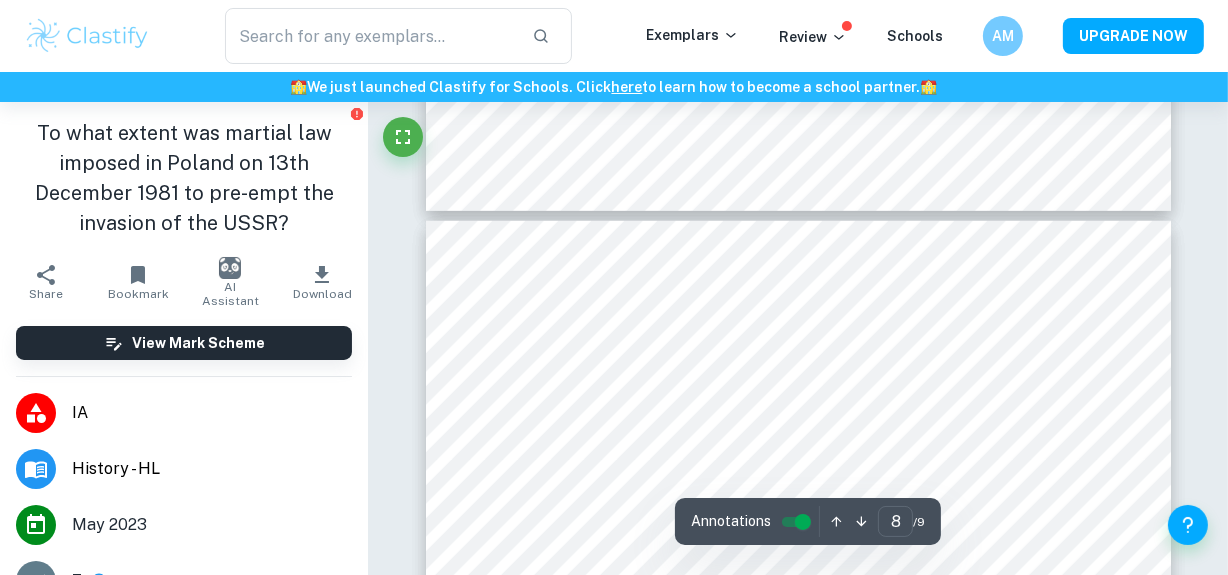 type on "9" 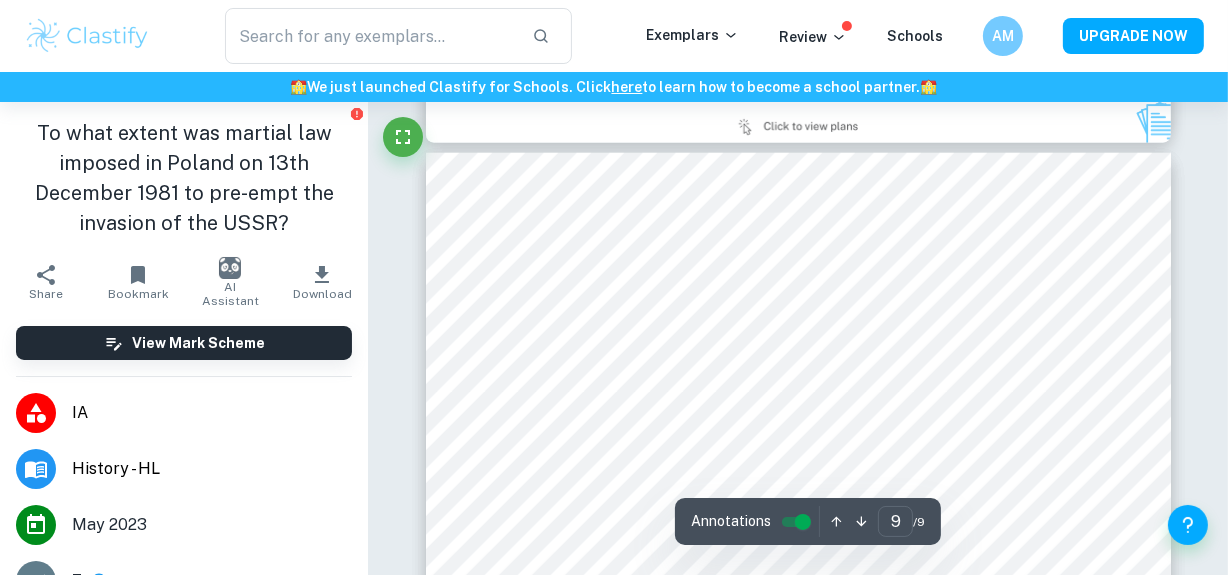 scroll, scrollTop: 8883, scrollLeft: 0, axis: vertical 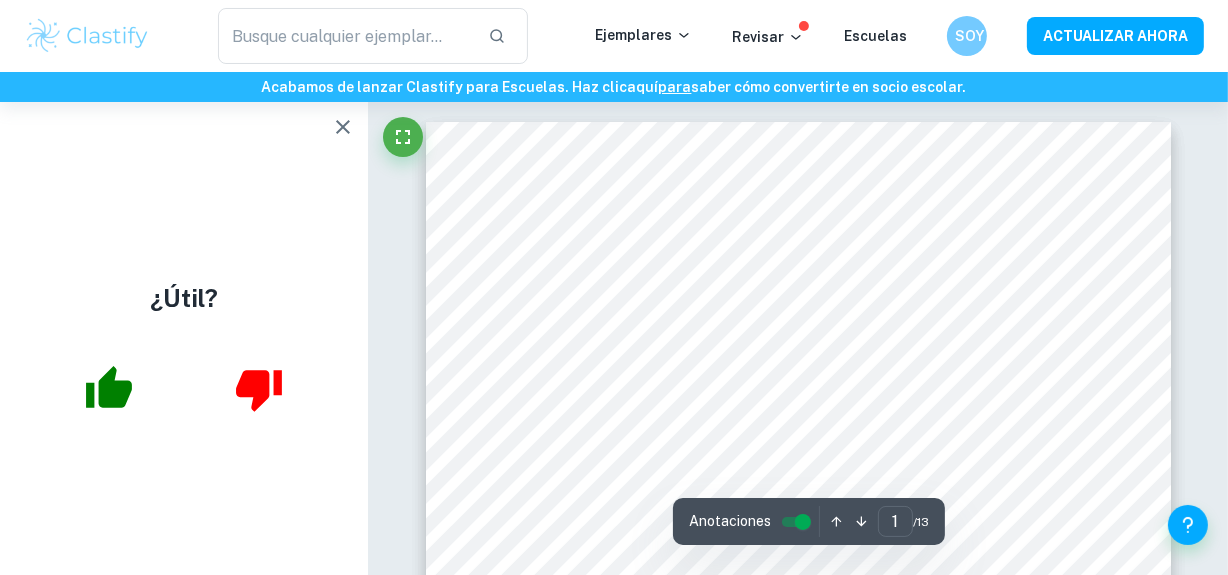 click 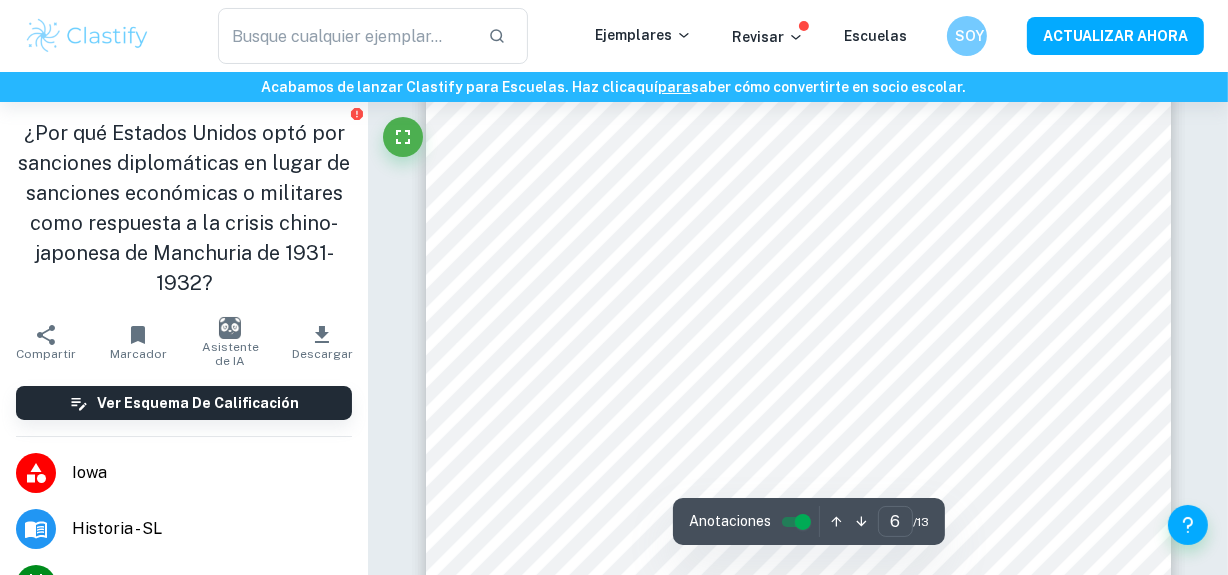 type on "7" 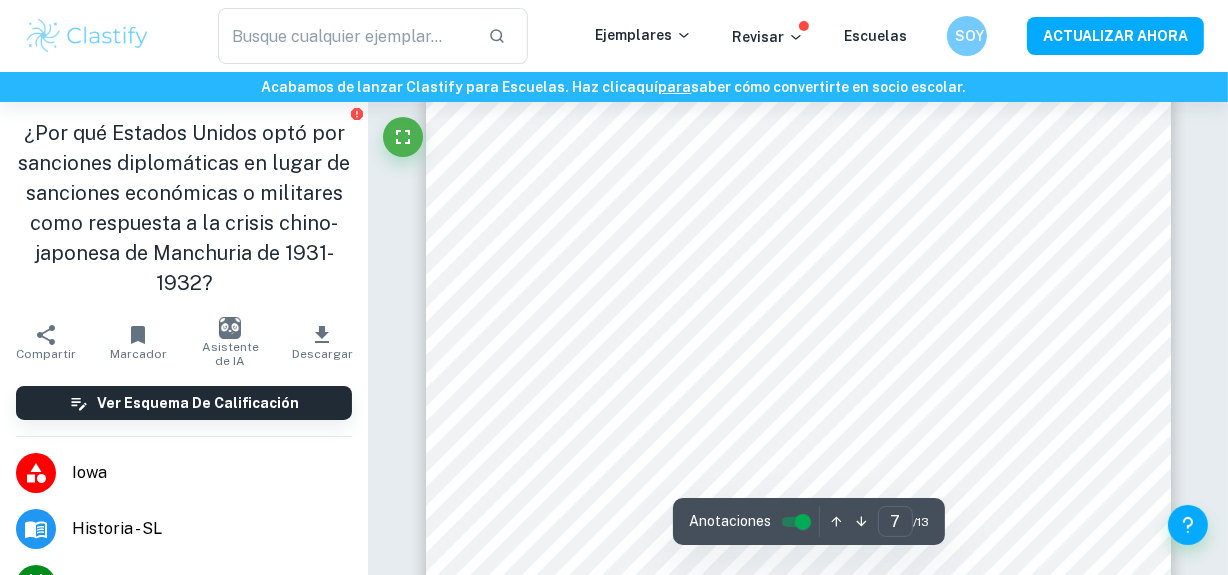 scroll, scrollTop: 7049, scrollLeft: 0, axis: vertical 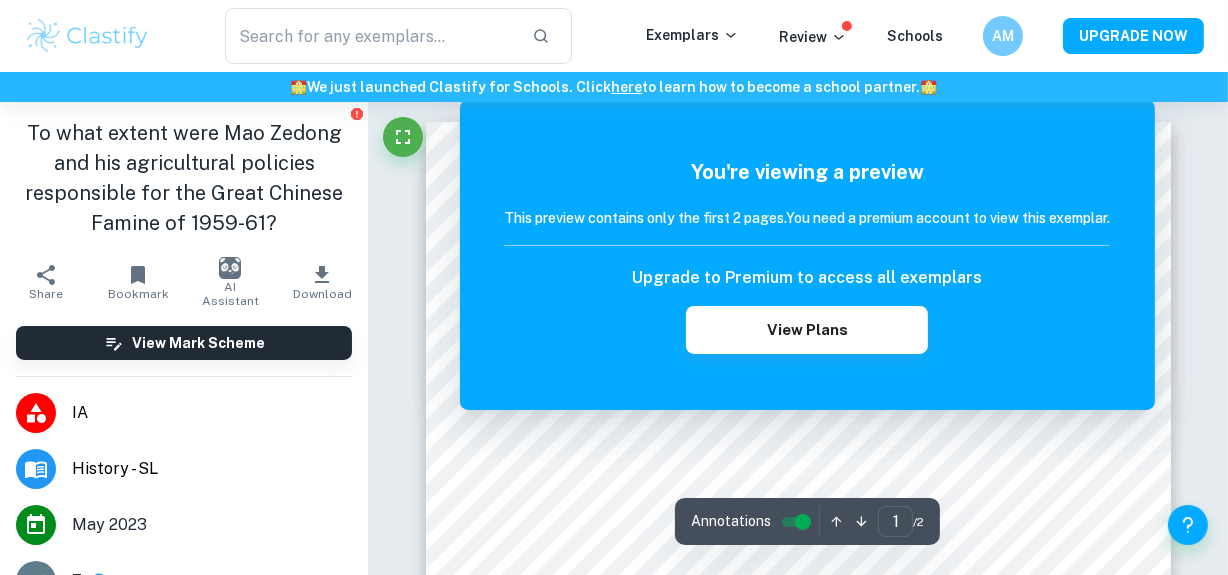 click on "Correct Criterion A The student clearly stated an appropriate and specific question for the historical investigation Comment The student stated the question: "To what extent were Mao Zedong and his agricultural policies responsible for the Great Chinese Famine of 1959-61?" Written by Marta Ask Clai Correct Criterion A The question selected has a clearly defined scope in terms of dates, significant historical figures, and historical events Comment The student presents a clearly defined scope by mentioning a particular historical figure, Mao Zedong. Furthermore, the student focuses on the specific idea of the agricultural policies and provides a clear time scope, 1959-61 Written by Marta Ask Clai Correct Criterion A The question selected has a clearly defined scope in terms of dates, significant historical figures, and historical events Comment Written by Marta Ask Clai Correct Criterion A The question selected has a clearly defined scope in terms of dates, significant historical figures, and historical events" at bounding box center (798, 1238) 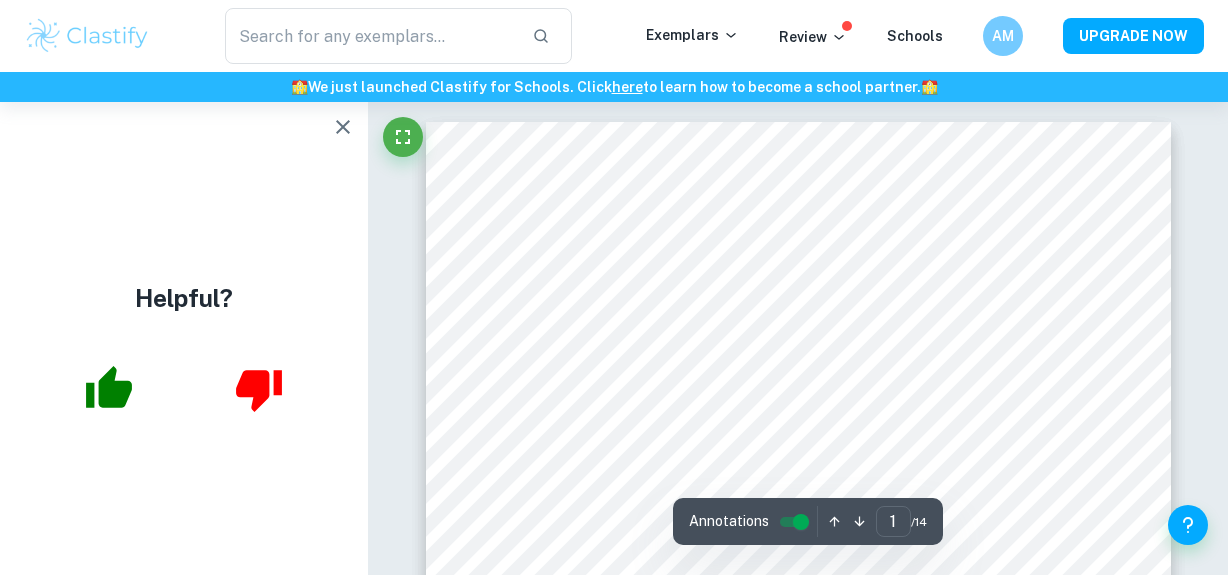 scroll, scrollTop: 0, scrollLeft: 0, axis: both 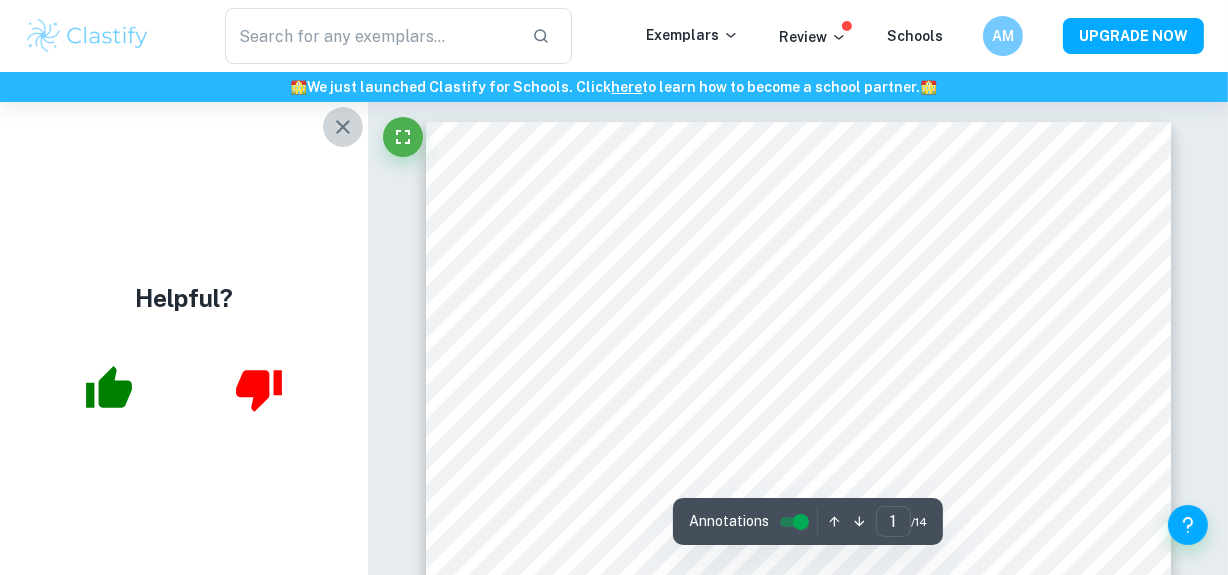 click 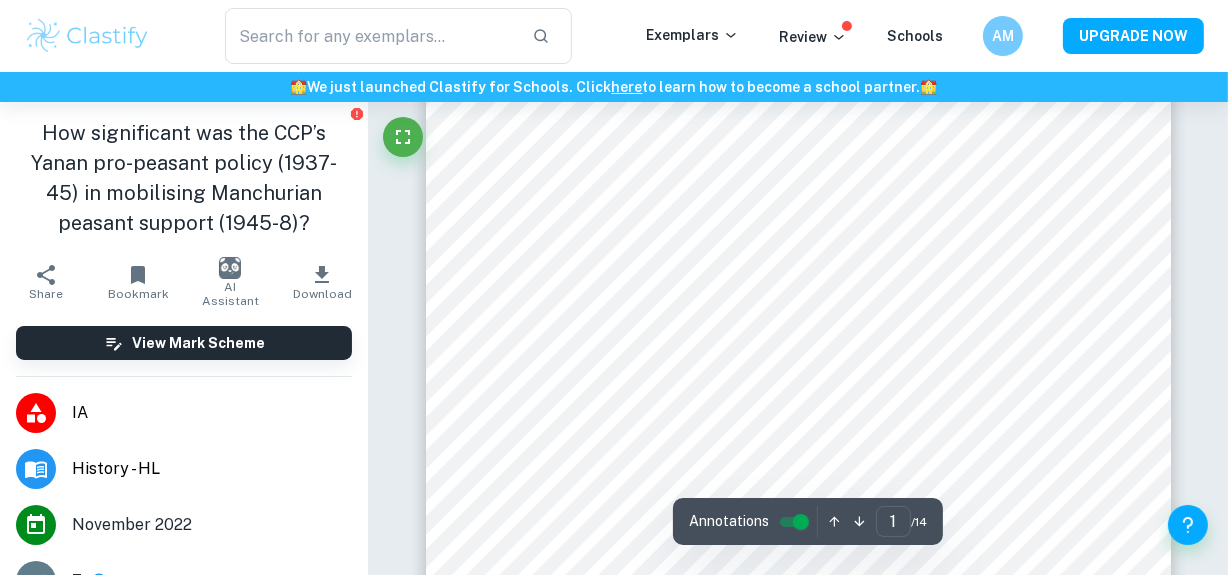 scroll, scrollTop: 286, scrollLeft: 0, axis: vertical 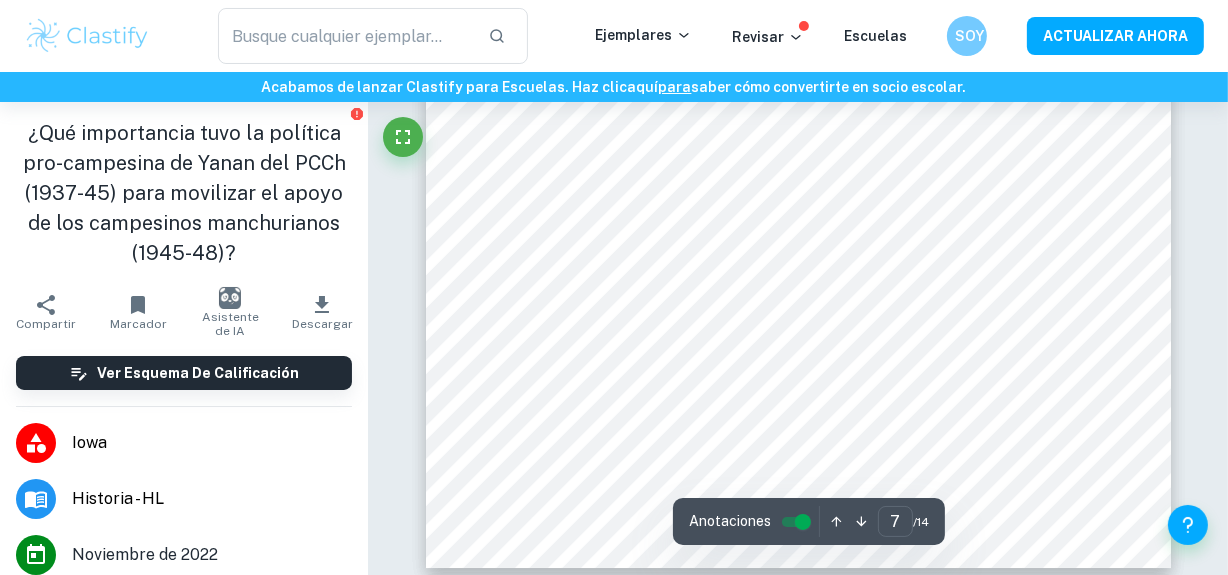 type on "8" 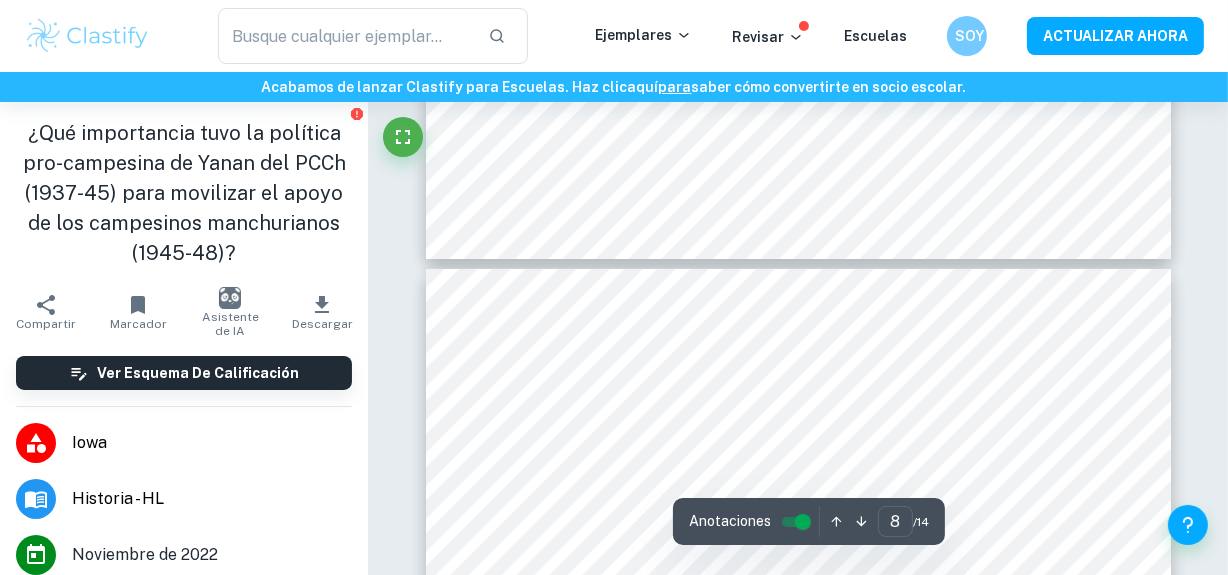 scroll, scrollTop: 7545, scrollLeft: 0, axis: vertical 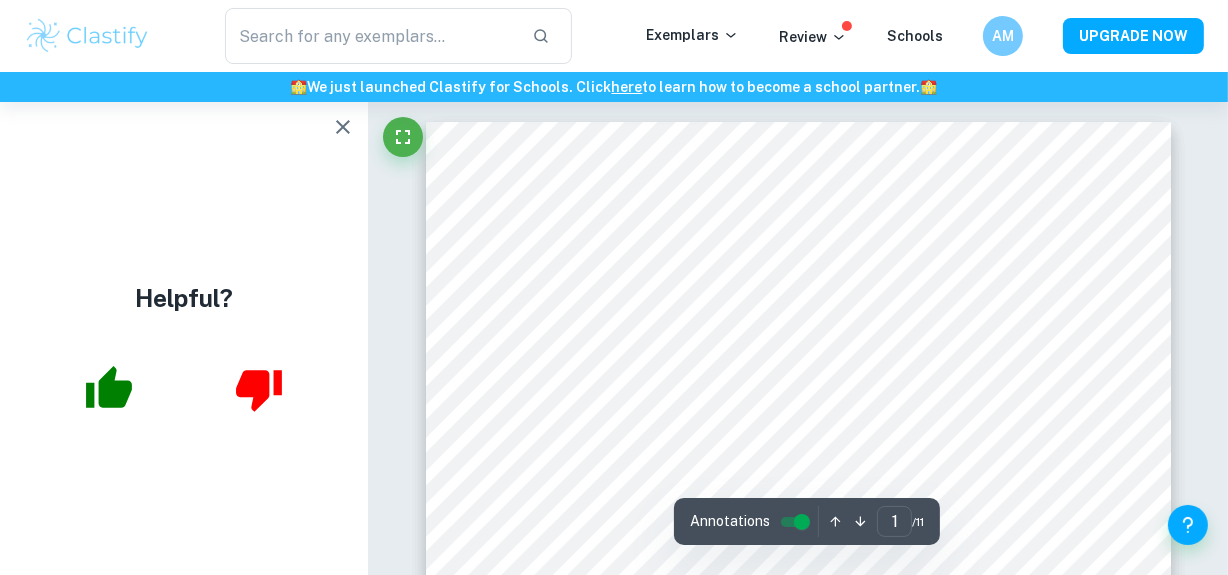 click 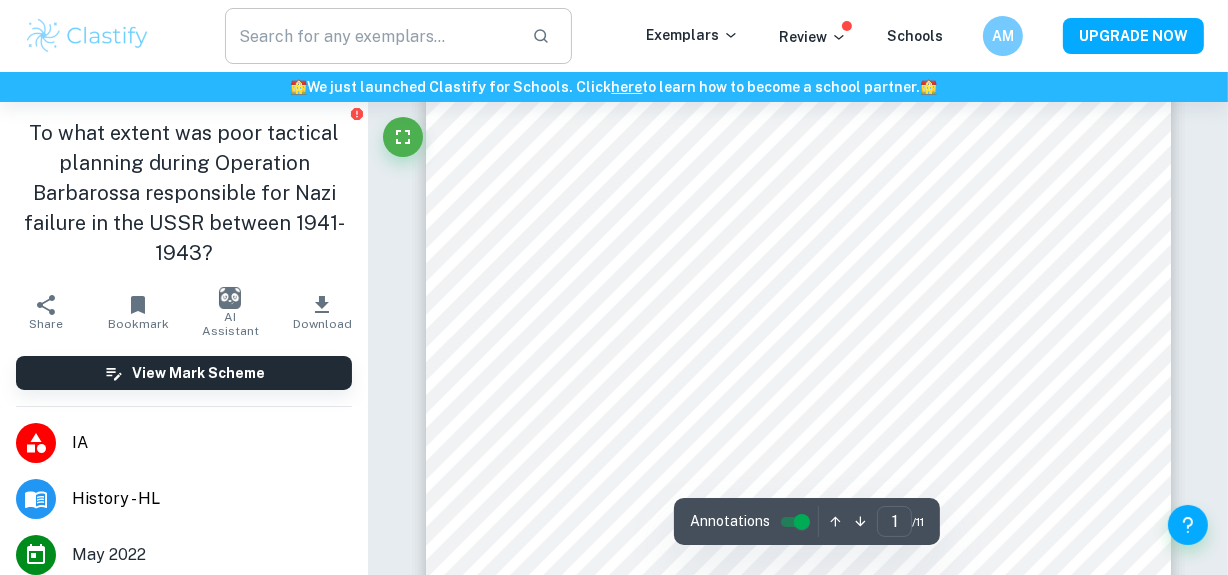 scroll, scrollTop: 193, scrollLeft: 0, axis: vertical 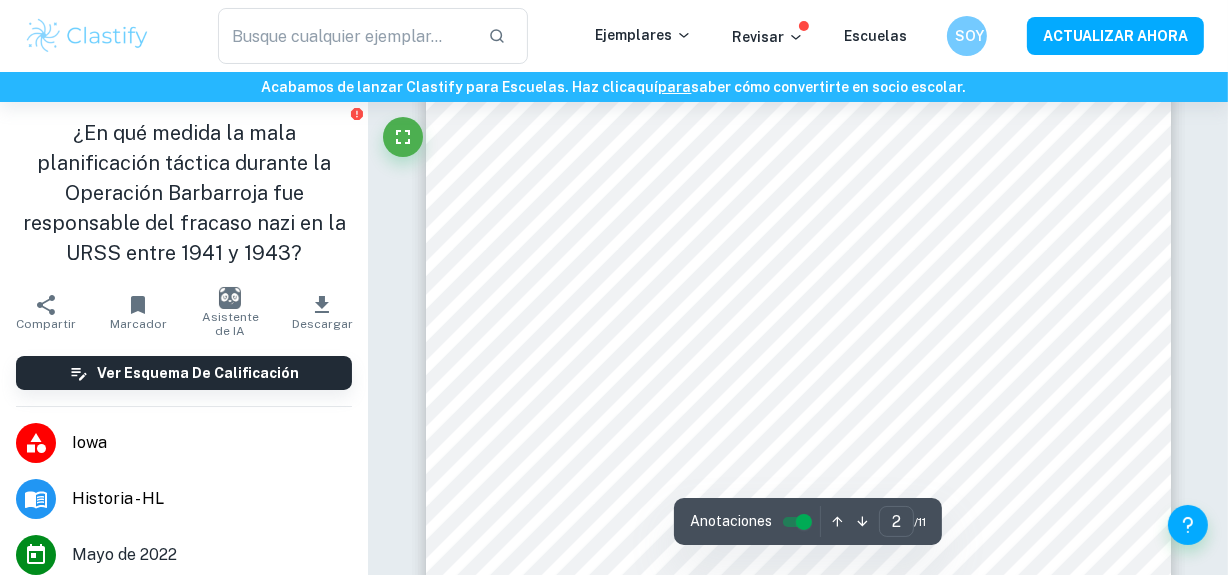 click on "Valoramos tu privacidad Utilizamos cookies para mejorar tu experiencia de navegación, mostrarte anuncios o contenido personalizados y analizar nuestro tráfico. Al hacer clic en "Aceptar todo", consientes el uso de cookies.  Política de cookies   Personalizar   Rechazar todo   Aceptar todo   Personalizar las preferencias de consentimiento   Utilizamos cookies para ayudarle a navegar eficientemente y realizar ciertas funciones. A continuación, encontrará información detallada sobre todas las cookies en cada categoría de consentimiento. Las cookies clasificadas como "Necesarias" se almacenan en su navegador, ya que son esenciales para habilitar las funcionalidades básicas del sitio.  Mostrar más Para obtener más información sobre cómo funcionan las cookies de terceros de Google y cómo manejan sus datos, consulte:  Política de privacidad de Google   Necesario Siempre activo Funcional Analítica Actuación Anuncio Sin categorizar Rechazar todo   Guardar mis preferencias   Aceptar todo ​ Revisar" at bounding box center (614, -906) 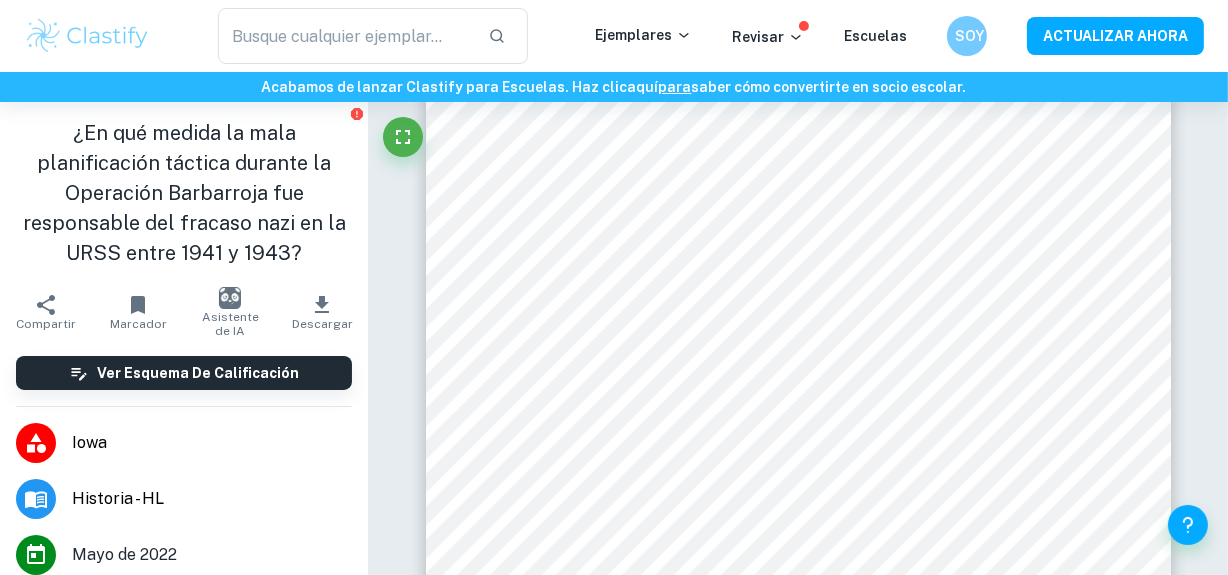 click 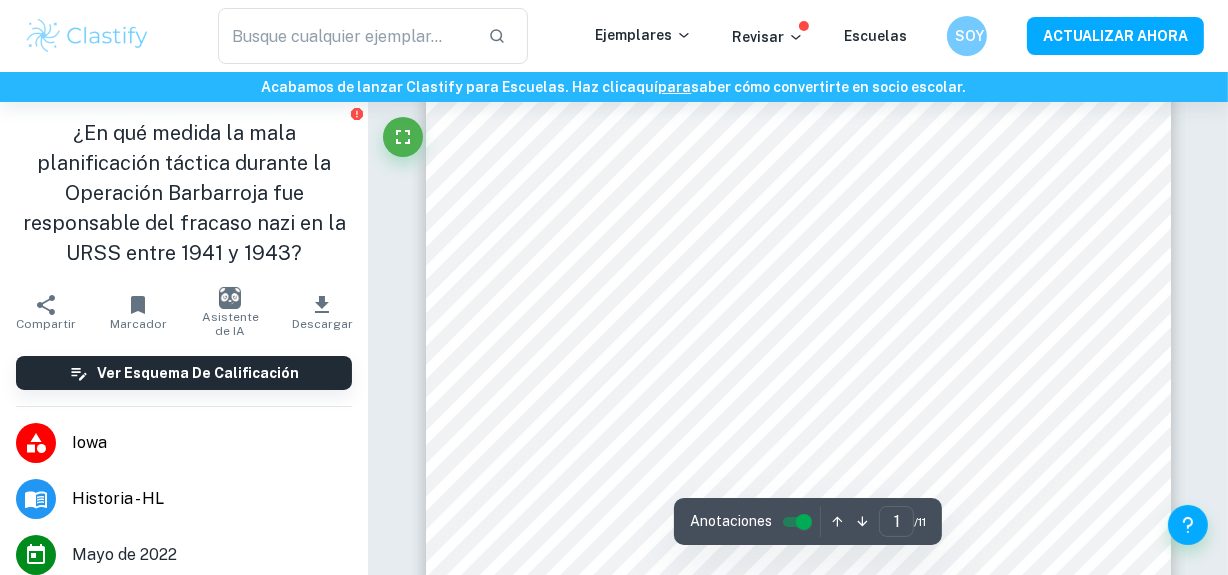 scroll, scrollTop: 372, scrollLeft: 0, axis: vertical 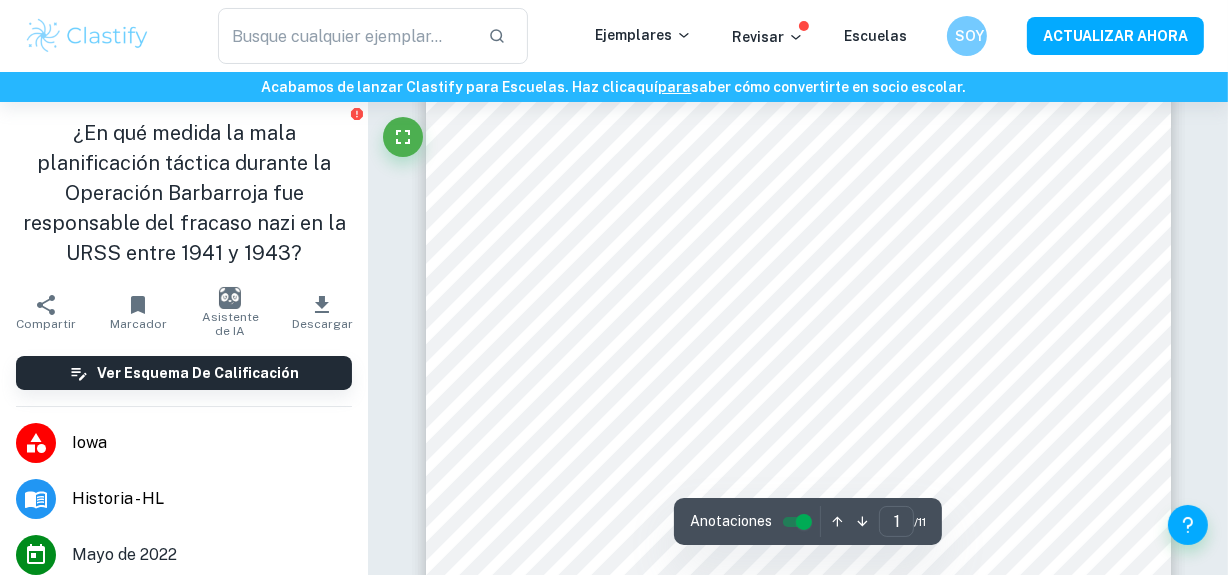 click on "Valoramos tu privacidad Utilizamos cookies para mejorar tu experiencia de navegación, mostrarte anuncios o contenido personalizados y analizar nuestro tráfico. Al hacer clic en "Aceptar todo", consientes el uso de cookies.  Política de cookies   Personalizar   Rechazar todo   Aceptar todo   Personalizar las preferencias de consentimiento   Utilizamos cookies para ayudarle a navegar eficientemente y realizar ciertas funciones. A continuación, encontrará información detallada sobre todas las cookies en cada categoría de consentimiento. Las cookies clasificadas como "Necesarias" se almacenan en su navegador, ya que son esenciales para habilitar las funcionalidades básicas del sitio.  Mostrar más Para obtener más información sobre cómo funcionan las cookies de terceros de Google y cómo manejan sus datos, consulte:  Política de privacidad de Google   Necesario Siempre activo Funcional Analítica Actuación Anuncio Sin categorizar Rechazar todo   Guardar mis preferencias   Aceptar todo ​ Revisar" at bounding box center (614, 17) 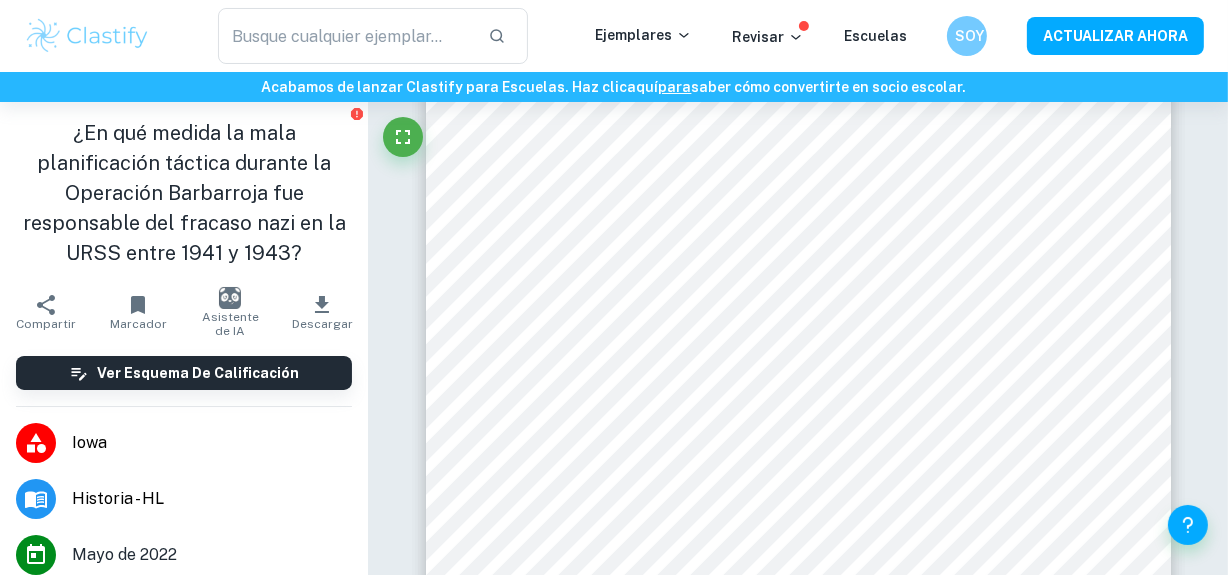 click 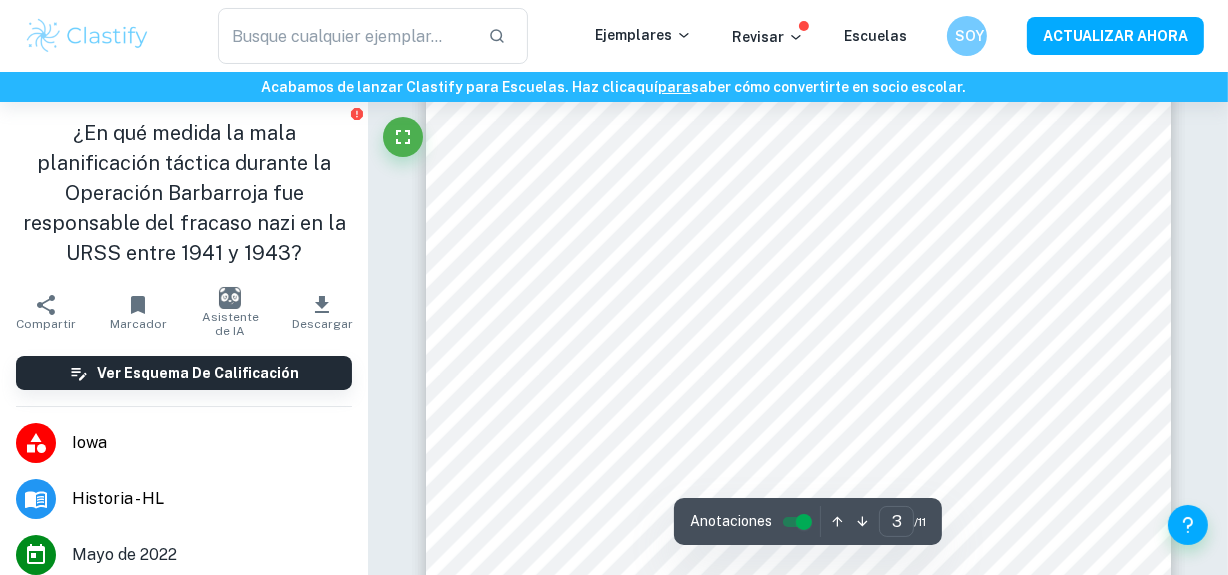 scroll, scrollTop: 2864, scrollLeft: 0, axis: vertical 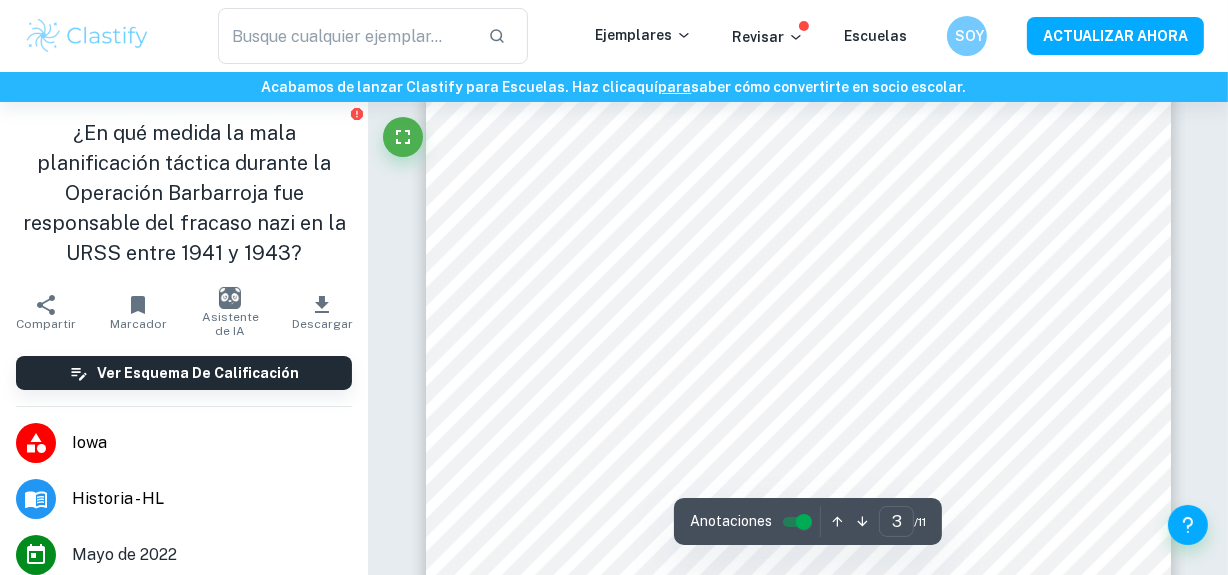 click on "Valoramos tu privacidad Utilizamos cookies para mejorar tu experiencia de navegación, mostrarte anuncios o contenido personalizados y analizar nuestro tráfico. Al hacer clic en "Aceptar todo", consientes el uso de cookies.  Política de cookies   Personalizar   Rechazar todo   Aceptar todo   Personalizar las preferencias de consentimiento   Utilizamos cookies para ayudarle a navegar eficientemente y realizar ciertas funciones. A continuación, encontrará información detallada sobre todas las cookies en cada categoría de consentimiento. Las cookies clasificadas como "Necesarias" se almacenan en su navegador, ya que son esenciales para habilitar las funcionalidades básicas del sitio.  Mostrar más Para obtener más información sobre cómo funcionan las cookies de terceros de Google y cómo manejan sus datos, consulte:  Política de privacidad de Google   Necesario Siempre activo Funcional Analítica Actuación Anuncio Sin categorizar Rechazar todo   Guardar mis preferencias   Aceptar todo ​ Revisar" at bounding box center [614, -2475] 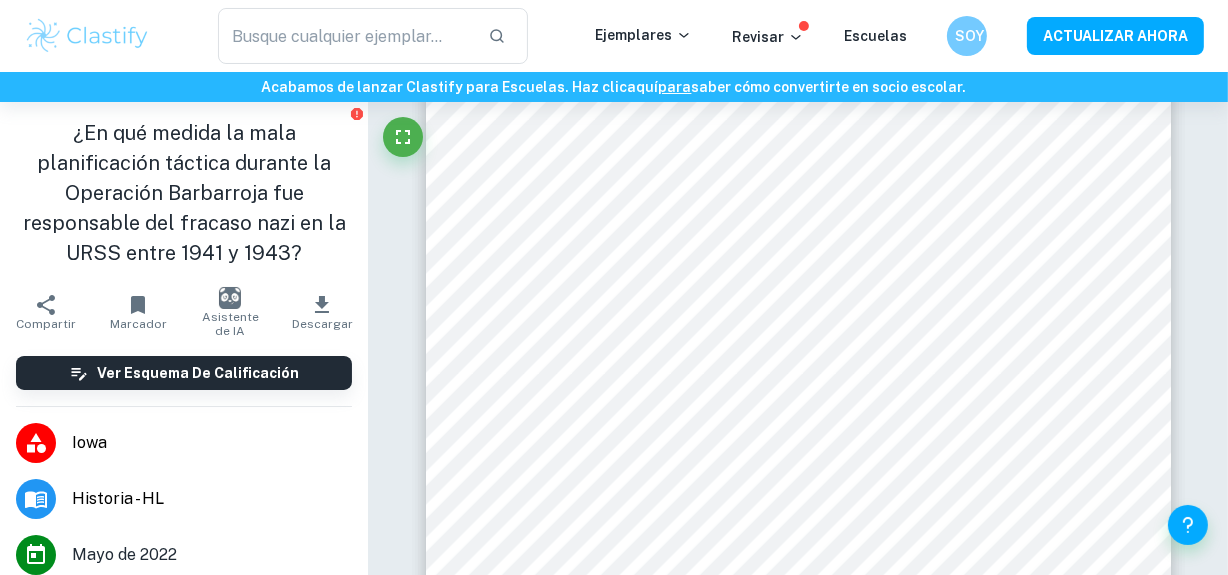 click 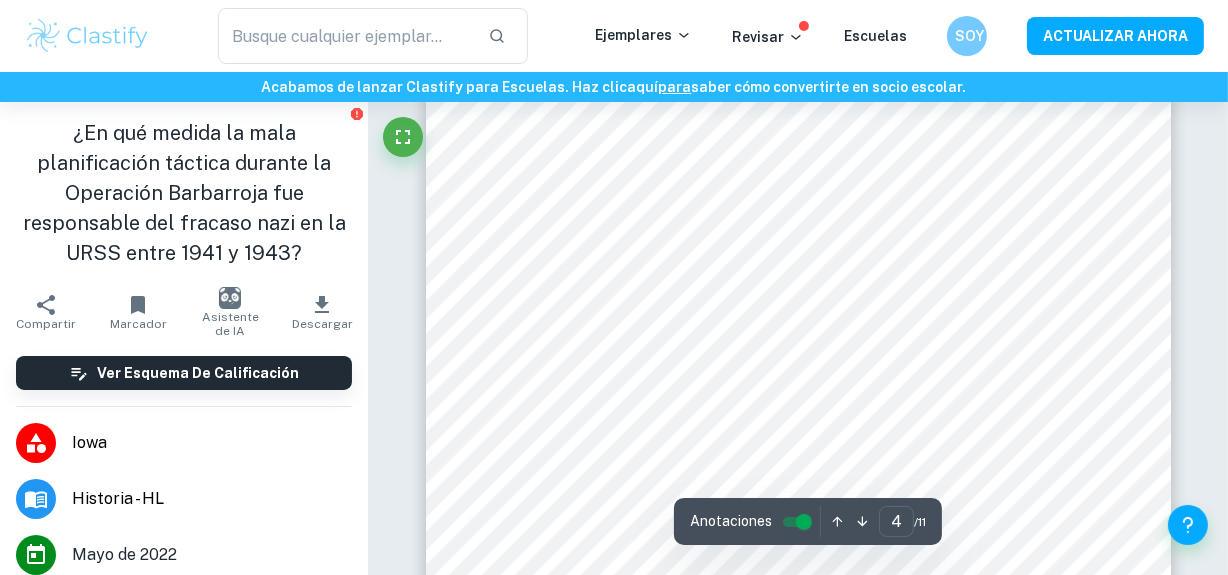scroll, scrollTop: 3784, scrollLeft: 0, axis: vertical 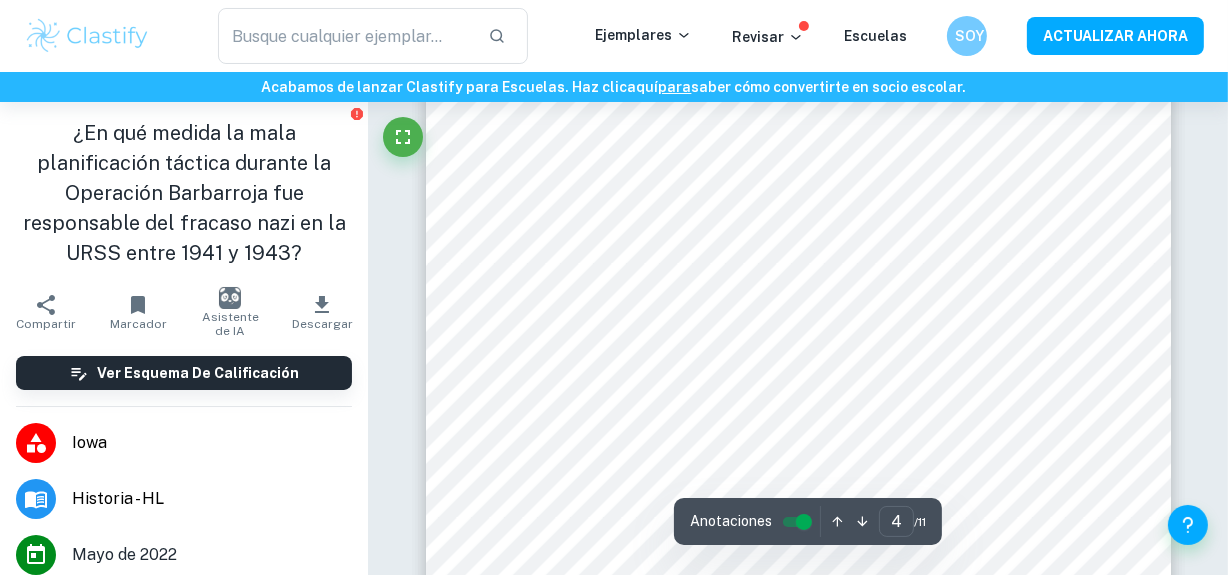 click on "Valoramos tu privacidad Utilizamos cookies para mejorar tu experiencia de navegación, mostrarte anuncios o contenido personalizados y analizar nuestro tráfico. Al hacer clic en "Aceptar todo", consientes el uso de cookies.  Política de cookies   Personalizar   Rechazar todo   Aceptar todo   Personalizar las preferencias de consentimiento   Utilizamos cookies para ayudarle a navegar eficientemente y realizar ciertas funciones. A continuación, encontrará información detallada sobre todas las cookies en cada categoría de consentimiento. Las cookies clasificadas como "Necesarias" se almacenan en su navegador, ya que son esenciales para habilitar las funcionalidades básicas del sitio.  Mostrar más Para obtener más información sobre cómo funcionan las cookies de terceros de Google y cómo manejan sus datos, consulte:  Política de privacidad de Google   Necesario Siempre activo Funcional Analítica Actuación Anuncio Sin categorizar Rechazar todo   Guardar mis preferencias   Aceptar todo ​ Revisar" at bounding box center [614, -3395] 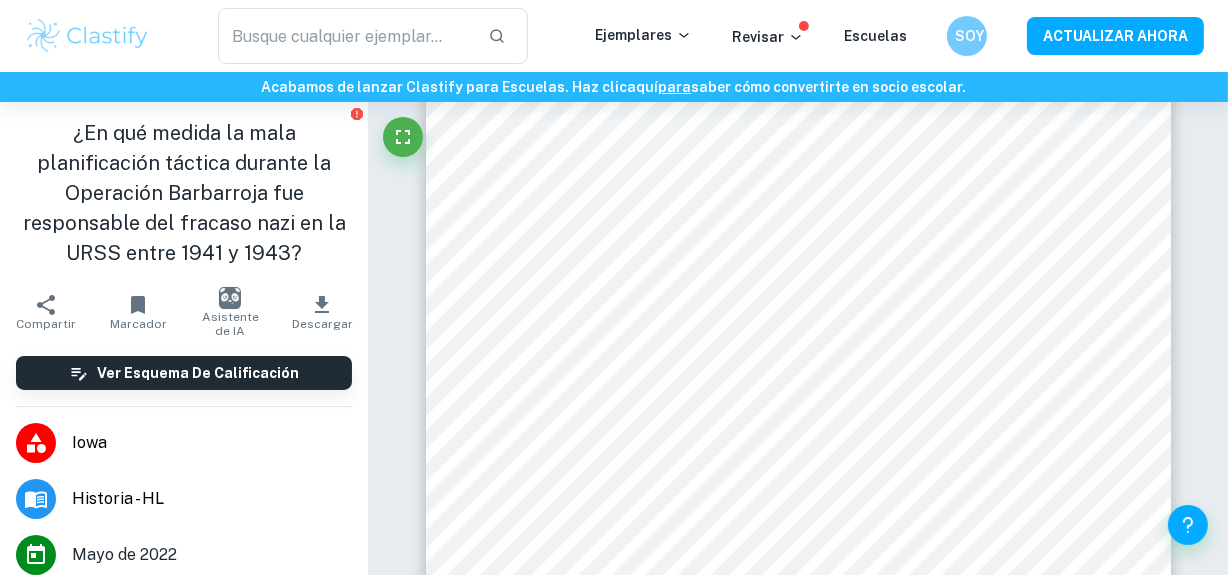 scroll, scrollTop: 202, scrollLeft: 0, axis: vertical 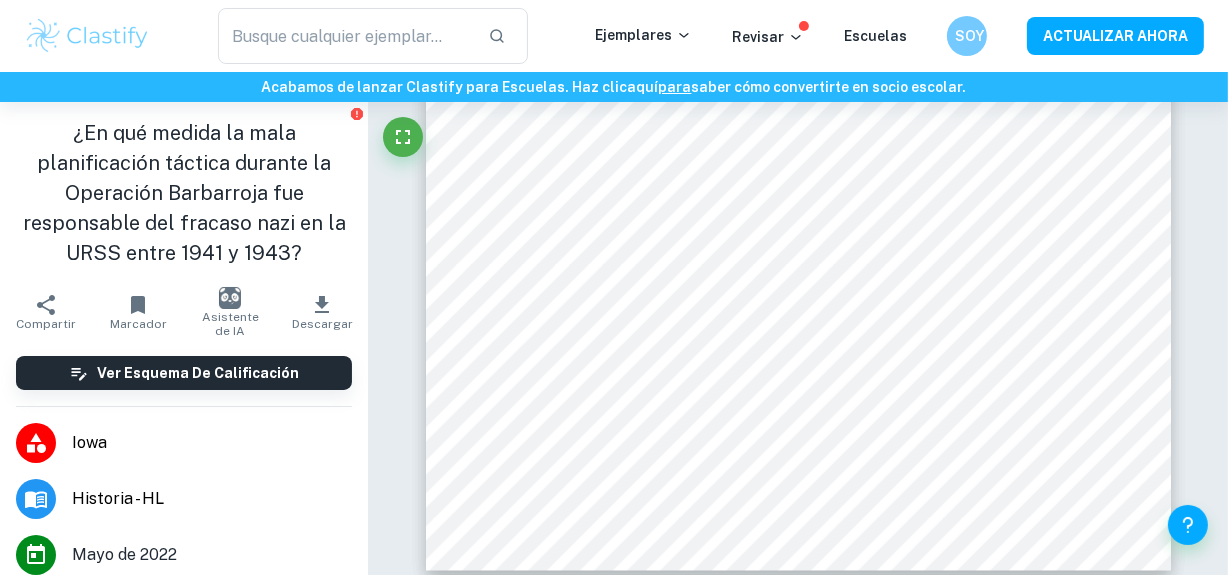 click on "Valoramos tu privacidad Utilizamos cookies para mejorar tu experiencia de navegación, mostrarte anuncios o contenido personalizados y analizar nuestro tráfico. Al hacer clic en "Aceptar todo", consientes el uso de cookies.  Política de cookies   Personalizar   Rechazar todo   Aceptar todo   Personalizar las preferencias de consentimiento   Utilizamos cookies para ayudarle a navegar eficientemente y realizar ciertas funciones. A continuación, encontrará información detallada sobre todas las cookies en cada categoría de consentimiento. Las cookies clasificadas como "Necesarias" se almacenan en su navegador, ya que son esenciales para habilitar las funcionalidades básicas del sitio.  Mostrar más Para obtener más información sobre cómo funcionan las cookies de terceros de Google y cómo manejan sus datos, consulte:  Política de privacidad de Google   Necesario Siempre activo Funcional Analítica Actuación Anuncio Sin categorizar Rechazar todo   Guardar mis preferencias   Aceptar todo ​ Revisar" at bounding box center (614, -3648) 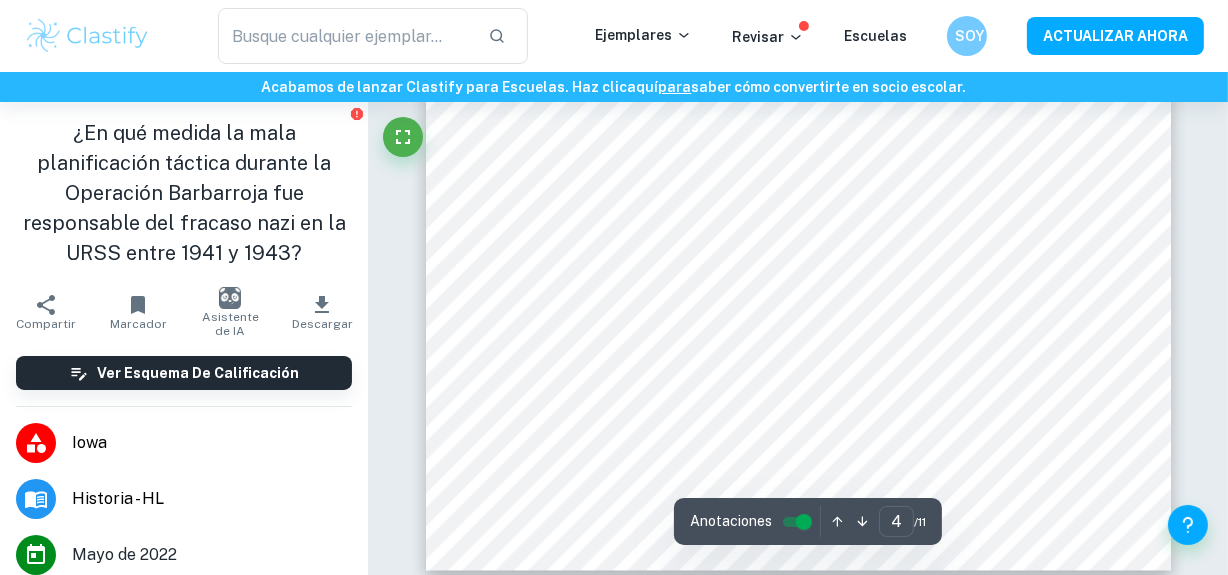 scroll, scrollTop: 0, scrollLeft: 0, axis: both 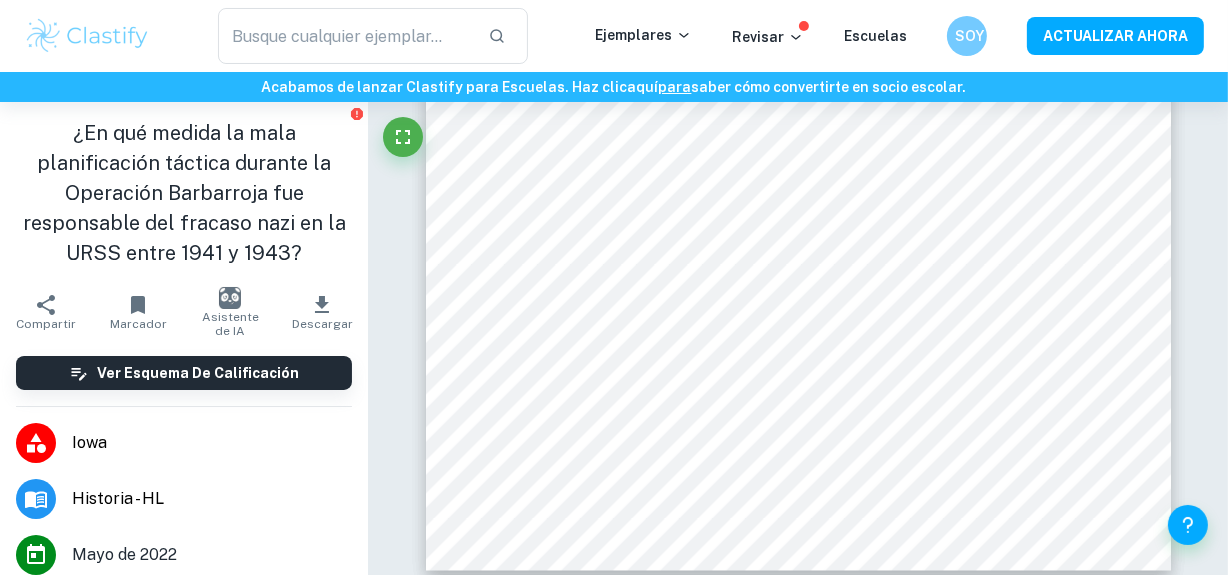 click 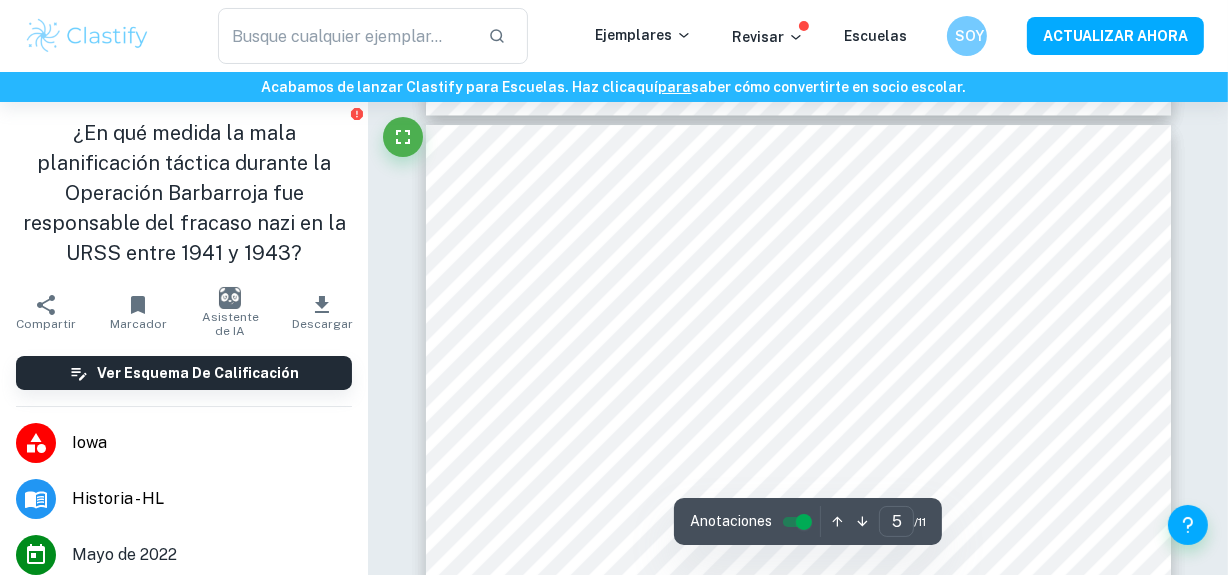 scroll, scrollTop: 4494, scrollLeft: 0, axis: vertical 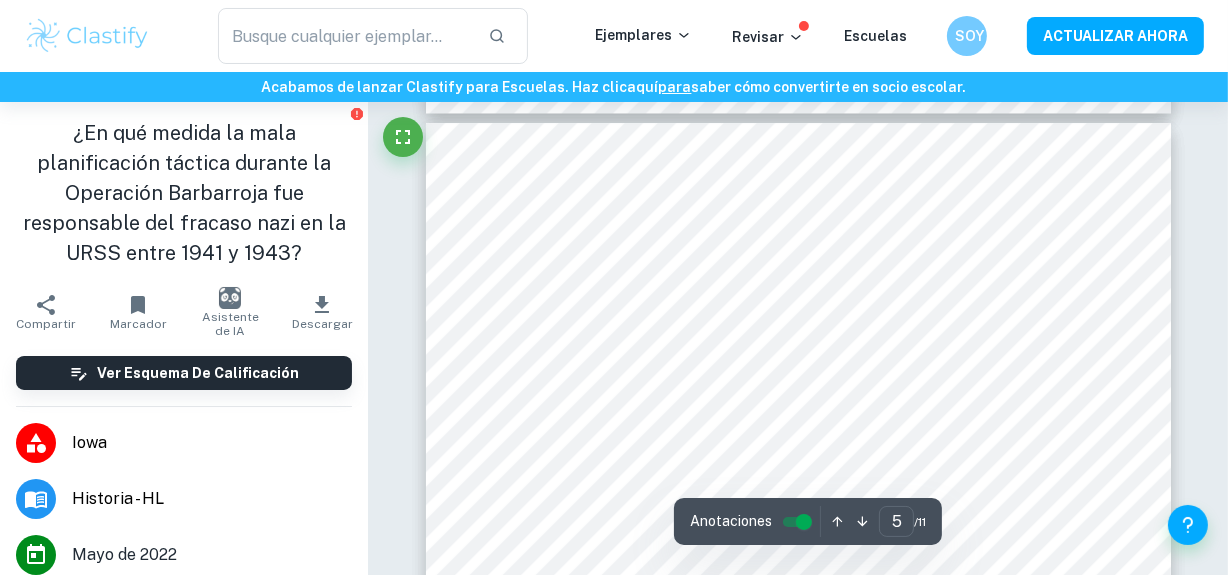 click on "Valoramos tu privacidad Utilizamos cookies para mejorar tu experiencia de navegación, mostrarte anuncios o contenido personalizados y analizar nuestro tráfico. Al hacer clic en "Aceptar todo", consientes el uso de cookies.  Política de cookies   Personalizar   Rechazar todo   Aceptar todo   Personalizar las preferencias de consentimiento   Utilizamos cookies para ayudarle a navegar eficientemente y realizar ciertas funciones. A continuación, encontrará información detallada sobre todas las cookies en cada categoría de consentimiento. Las cookies clasificadas como "Necesarias" se almacenan en su navegador, ya que son esenciales para habilitar las funcionalidades básicas del sitio.  Mostrar más Para obtener más información sobre cómo funcionan las cookies de terceros de Google y cómo manejan sus datos, consulte:  Política de privacidad de Google   Necesario Siempre activo Funcional Analítica Actuación Anuncio Sin categorizar Rechazar todo   Guardar mis preferencias   Aceptar todo ​ Revisar" at bounding box center (614, -4105) 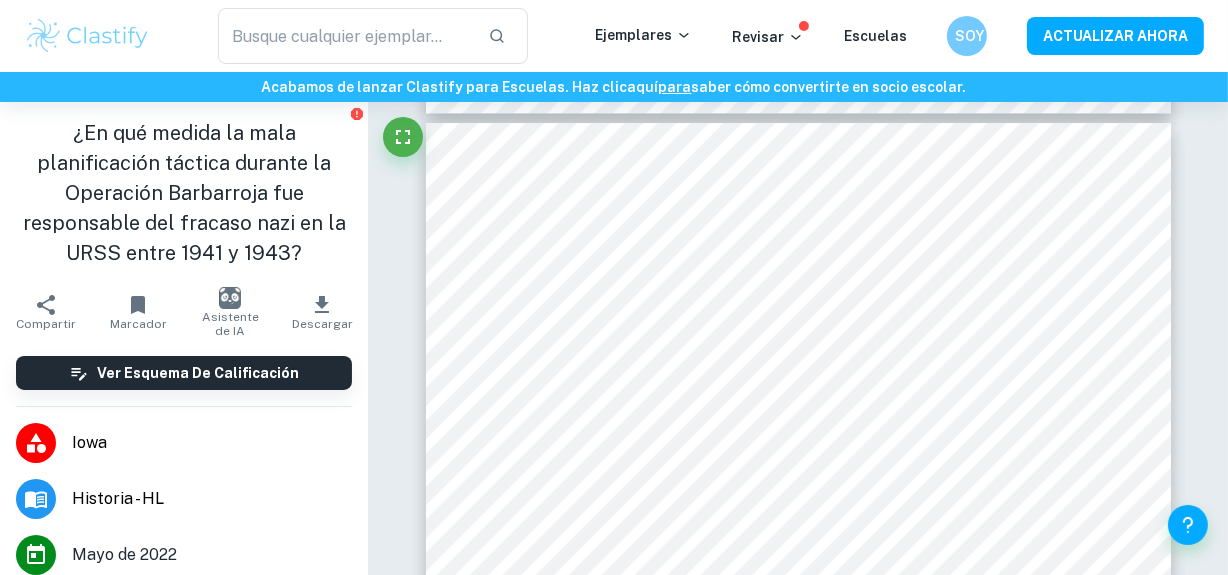 click 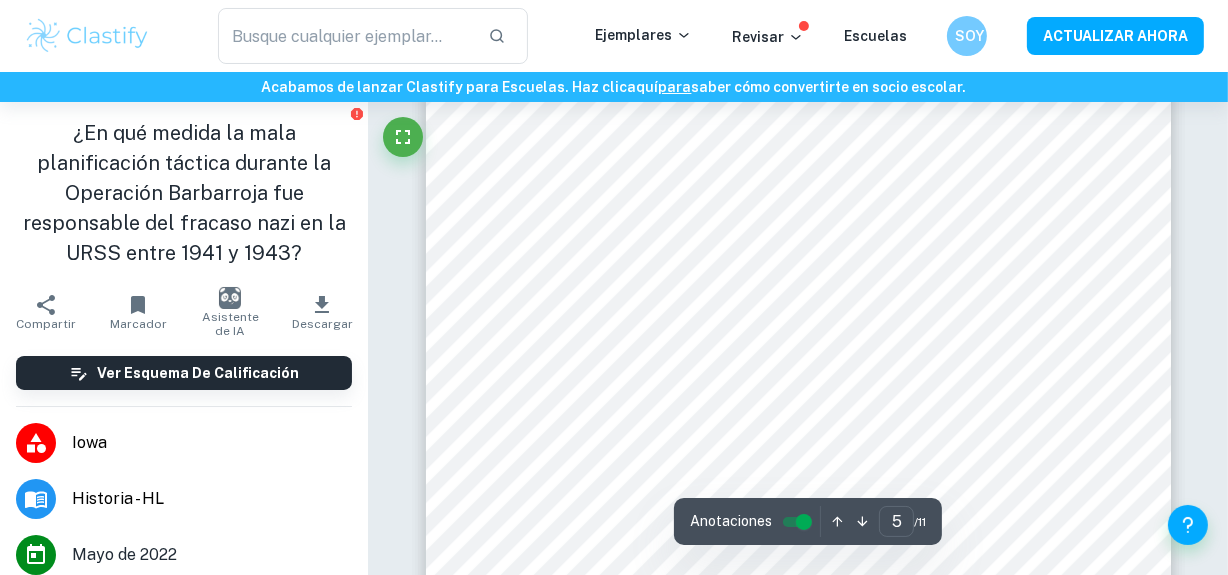 scroll, scrollTop: 4760, scrollLeft: 0, axis: vertical 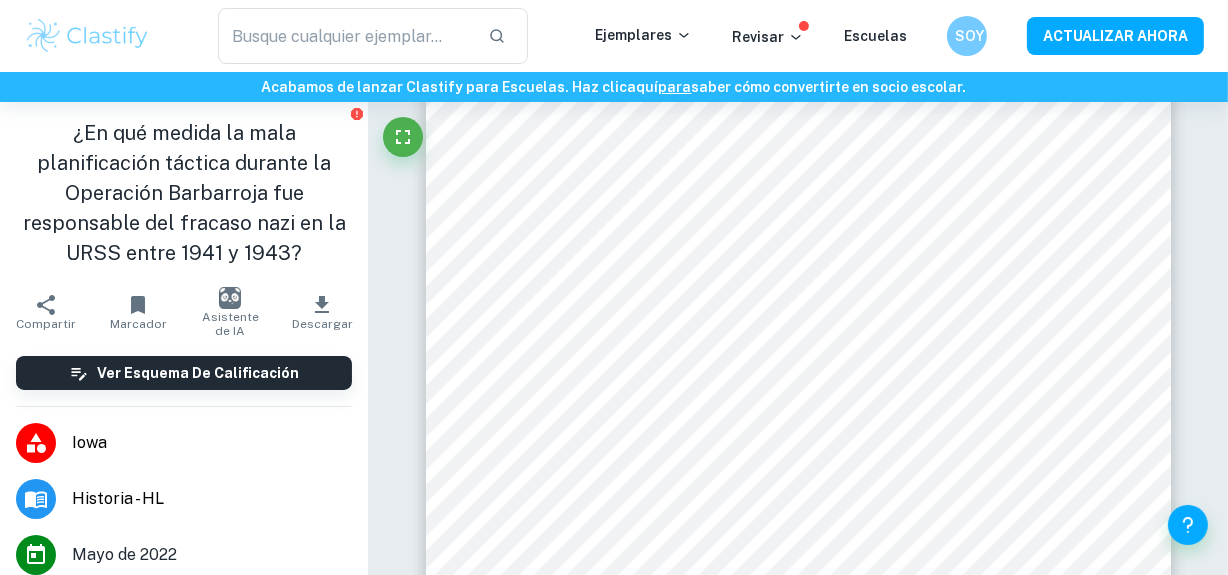 click on "Valoramos tu privacidad Utilizamos cookies para mejorar tu experiencia de navegación, mostrarte anuncios o contenido personalizados y analizar nuestro tráfico. Al hacer clic en "Aceptar todo", consientes el uso de cookies.  Política de cookies   Personalizar   Rechazar todo   Aceptar todo   Personalizar las preferencias de consentimiento   Utilizamos cookies para ayudarle a navegar eficientemente y realizar ciertas funciones. A continuación, encontrará información detallada sobre todas las cookies en cada categoría de consentimiento. Las cookies clasificadas como "Necesarias" se almacenan en su navegador, ya que son esenciales para habilitar las funcionalidades básicas del sitio.  Mostrar más Para obtener más información sobre cómo funcionan las cookies de terceros de Google y cómo manejan sus datos, consulte:  Política de privacidad de Google   Necesario Siempre activo Funcional Analítica Actuación Anuncio Sin categorizar Rechazar todo   Guardar mis preferencias   Aceptar todo ​ Revisar" at bounding box center (614, -4371) 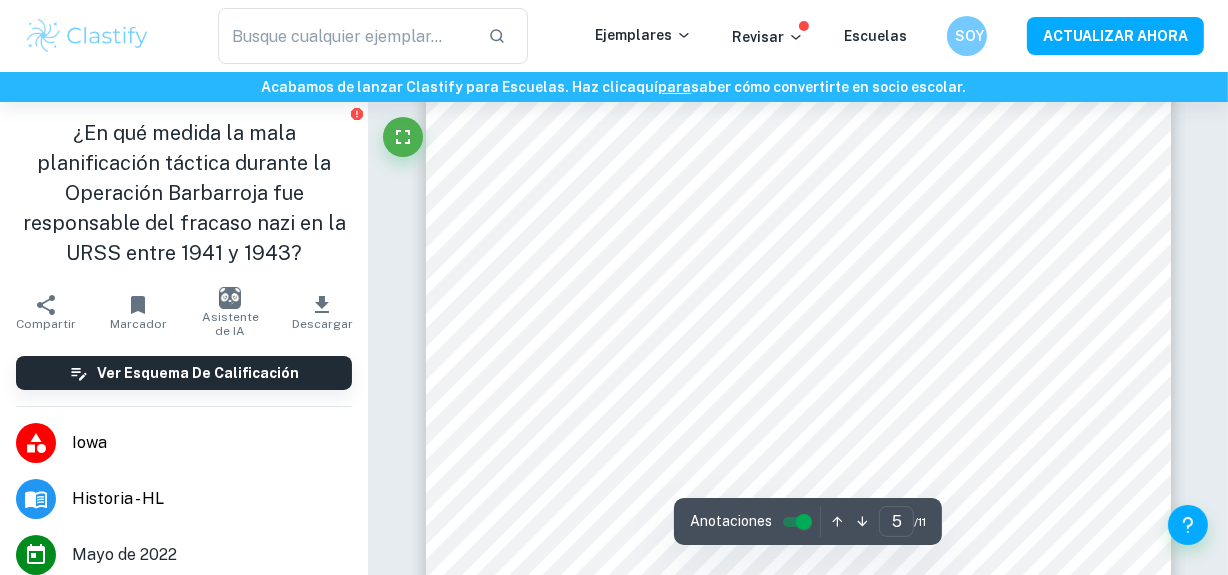 scroll, scrollTop: 5083, scrollLeft: 0, axis: vertical 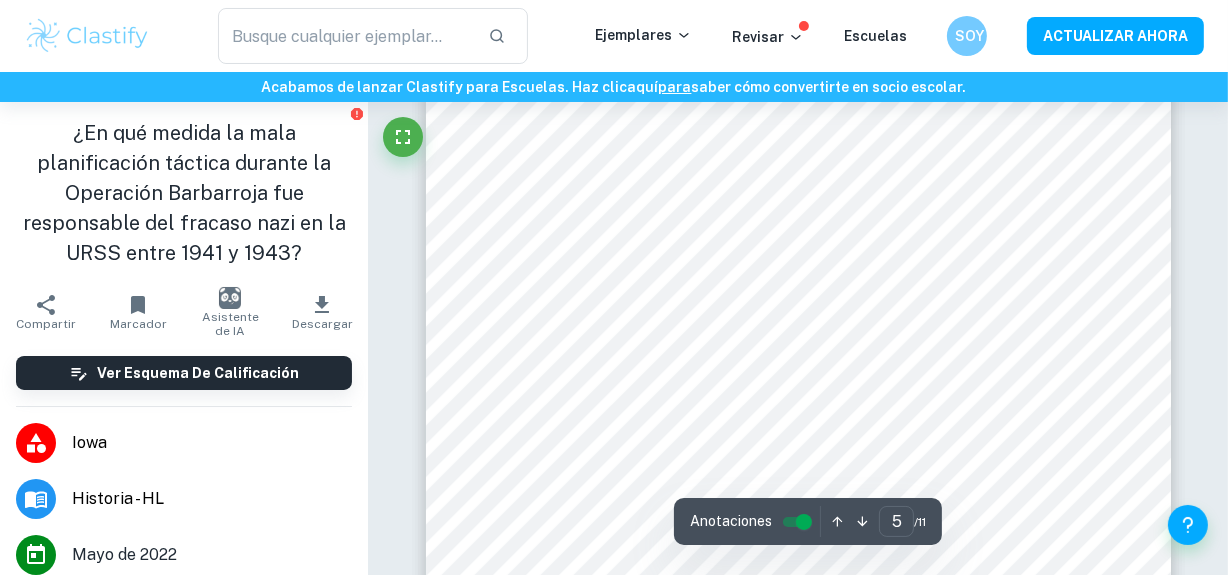 click on "Valoramos tu privacidad Utilizamos cookies para mejorar tu experiencia de navegación, mostrarte anuncios o contenido personalizados y analizar nuestro tráfico. Al hacer clic en "Aceptar todo", consientes el uso de cookies.  Política de cookies   Personalizar   Rechazar todo   Aceptar todo   Personalizar las preferencias de consentimiento   Utilizamos cookies para ayudarle a navegar eficientemente y realizar ciertas funciones. A continuación, encontrará información detallada sobre todas las cookies en cada categoría de consentimiento. Las cookies clasificadas como "Necesarias" se almacenan en su navegador, ya que son esenciales para habilitar las funcionalidades básicas del sitio.  Mostrar más Para obtener más información sobre cómo funcionan las cookies de terceros de Google y cómo manejan sus datos, consulte:  Política de privacidad de Google   Necesario Siempre activo Funcional Analítica Actuación Anuncio Sin categorizar Rechazar todo   Guardar mis preferencias   Aceptar todo ​ Revisar" at bounding box center [614, -4694] 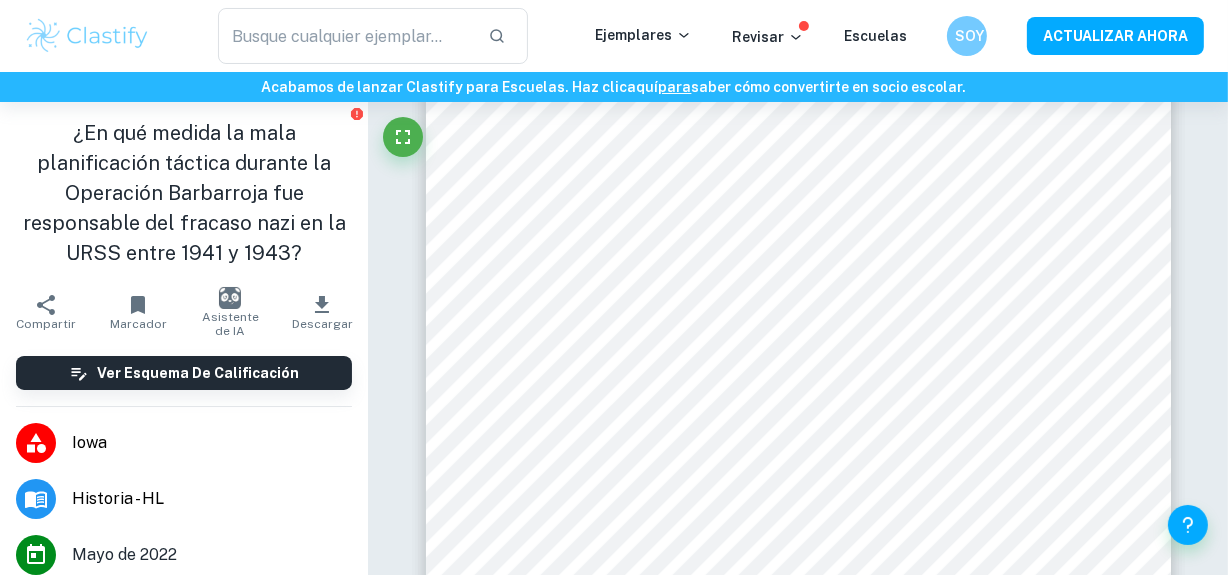 click 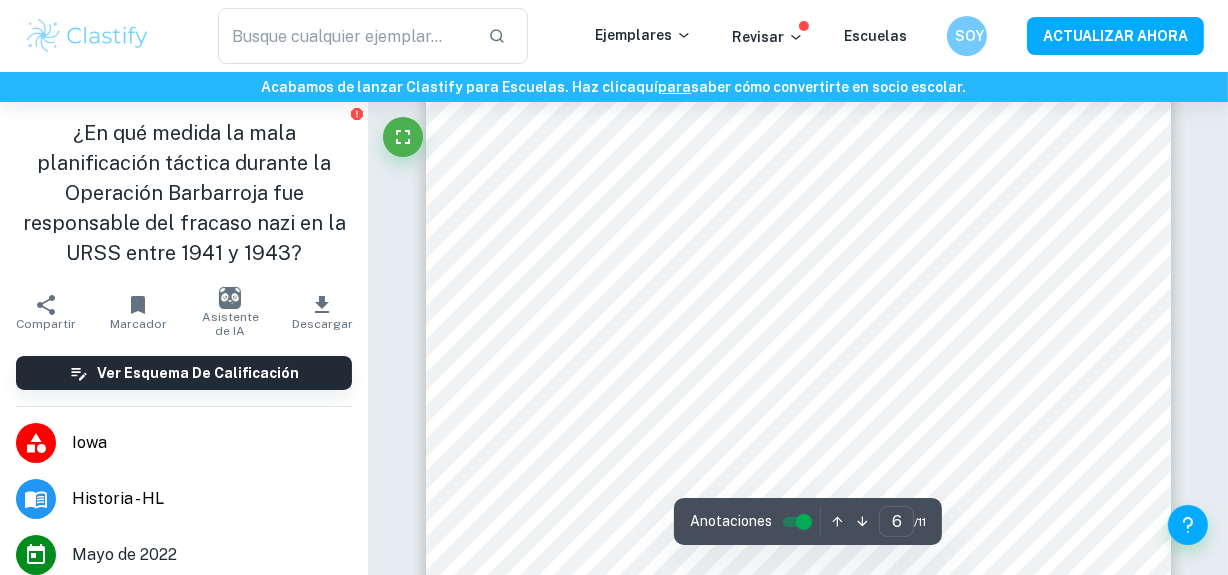 scroll, scrollTop: 5640, scrollLeft: 0, axis: vertical 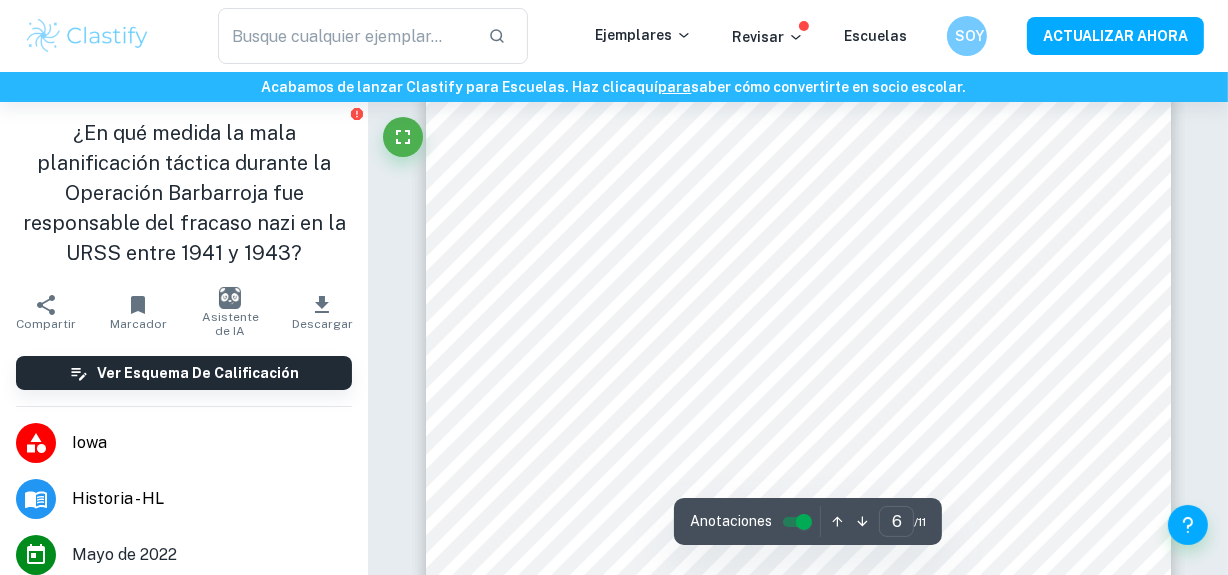 click on "Valoramos tu privacidad Utilizamos cookies para mejorar tu experiencia de navegación, mostrarte anuncios o contenido personalizados y analizar nuestro tráfico. Al hacer clic en "Aceptar todo", consientes el uso de cookies.  Política de cookies   Personalizar   Rechazar todo   Aceptar todo   Personalizar las preferencias de consentimiento   Utilizamos cookies para ayudarle a navegar eficientemente y realizar ciertas funciones. A continuación, encontrará información detallada sobre todas las cookies en cada categoría de consentimiento. Las cookies clasificadas como "Necesarias" se almacenan en su navegador, ya que son esenciales para habilitar las funcionalidades básicas del sitio.  Mostrar más Para obtener más información sobre cómo funcionan las cookies de terceros de Google y cómo manejan sus datos, consulte:  Política de privacidad de Google   Necesario Siempre activo Funcional Analítica Actuación Anuncio Sin categorizar Rechazar todo   Guardar mis preferencias   Aceptar todo ​ Revisar" at bounding box center (614, -5251) 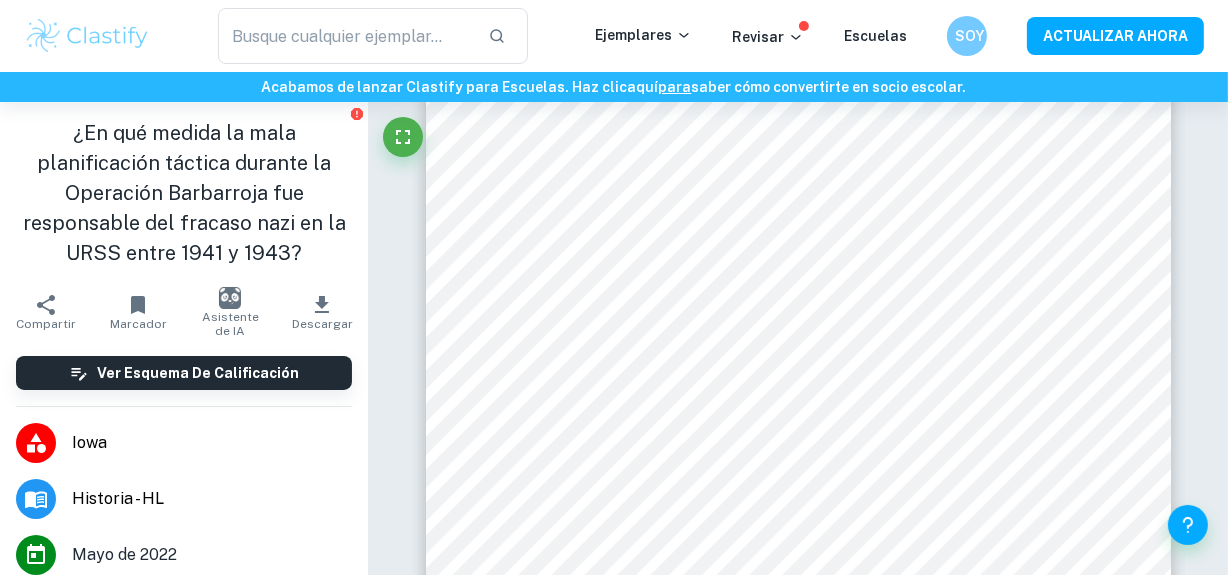 click 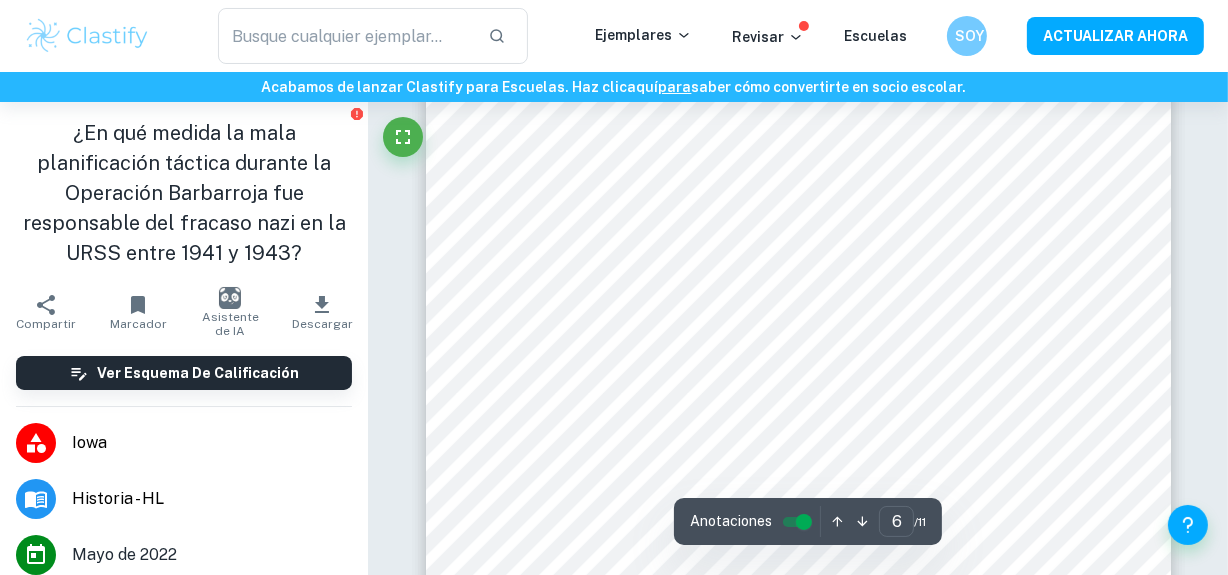 scroll, scrollTop: 6039, scrollLeft: 0, axis: vertical 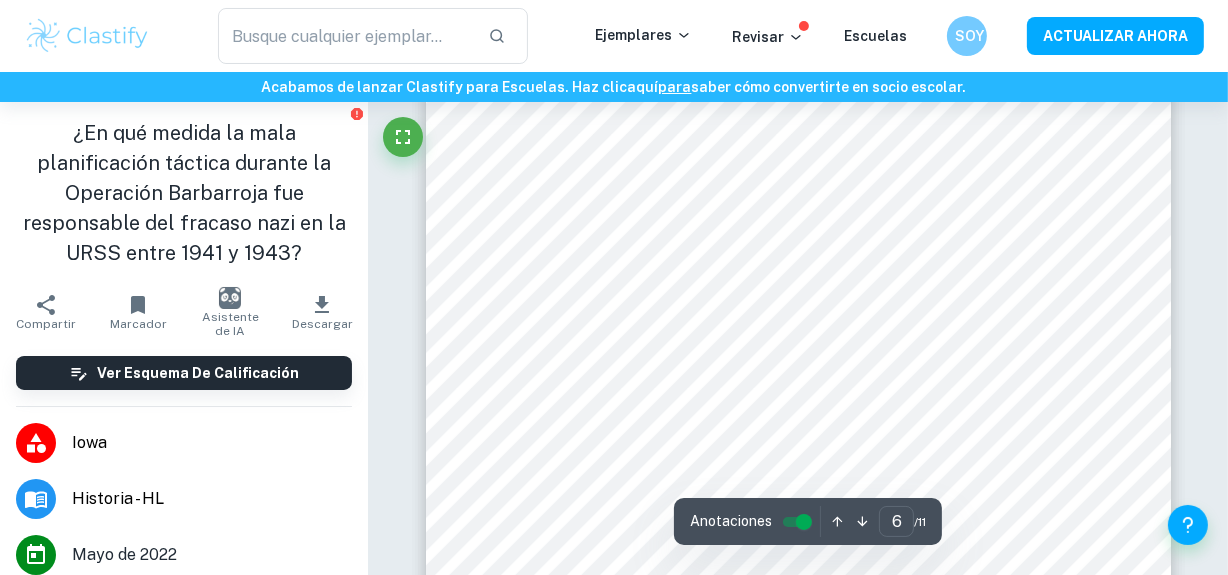 click on "Valoramos tu privacidad Utilizamos cookies para mejorar tu experiencia de navegación, mostrarte anuncios o contenido personalizados y analizar nuestro tráfico. Al hacer clic en "Aceptar todo", consientes el uso de cookies.  Política de cookies   Personalizar   Rechazar todo   Aceptar todo   Personalizar las preferencias de consentimiento   Utilizamos cookies para ayudarle a navegar eficientemente y realizar ciertas funciones. A continuación, encontrará información detallada sobre todas las cookies en cada categoría de consentimiento. Las cookies clasificadas como "Necesarias" se almacenan en su navegador, ya que son esenciales para habilitar las funcionalidades básicas del sitio.  Mostrar más Para obtener más información sobre cómo funcionan las cookies de terceros de Google y cómo manejan sus datos, consulte:  Política de privacidad de Google   Necesario Siempre activo Funcional Analítica Actuación Anuncio Sin categorizar Rechazar todo   Guardar mis preferencias   Aceptar todo ​ Revisar" at bounding box center (614, -5650) 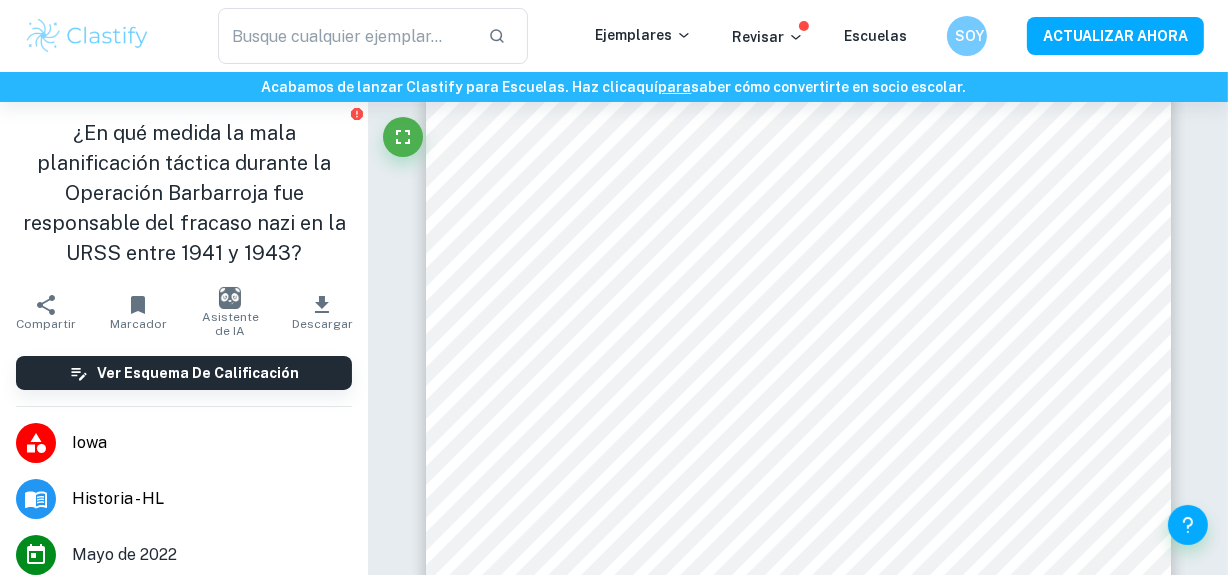 click 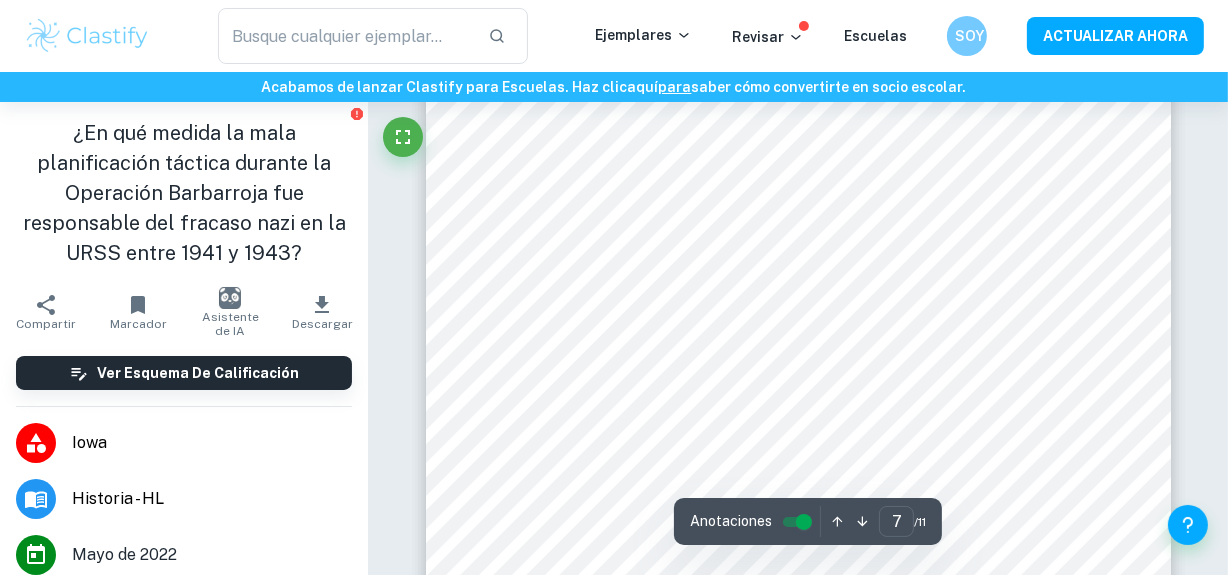scroll, scrollTop: 6729, scrollLeft: 0, axis: vertical 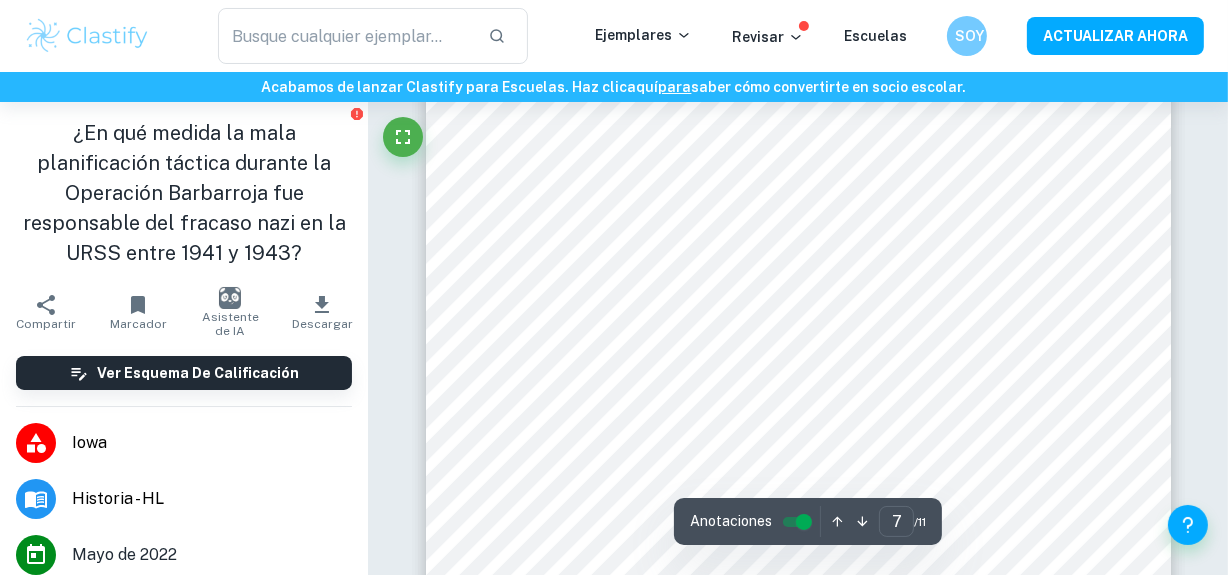 click on "Valoramos tu privacidad Utilizamos cookies para mejorar tu experiencia de navegación, mostrarte anuncios o contenido personalizados y analizar nuestro tráfico. Al hacer clic en "Aceptar todo", consientes el uso de cookies.  Política de cookies   Personalizar   Rechazar todo   Aceptar todo   Personalizar las preferencias de consentimiento   Utilizamos cookies para ayudarle a navegar eficientemente y realizar ciertas funciones. A continuación, encontrará información detallada sobre todas las cookies en cada categoría de consentimiento. Las cookies clasificadas como "Necesarias" se almacenan en su navegador, ya que son esenciales para habilitar las funcionalidades básicas del sitio.  Mostrar más Para obtener más información sobre cómo funcionan las cookies de terceros de Google y cómo manejan sus datos, consulte:  Política de privacidad de Google   Necesario Siempre activo Funcional Analítica Actuación Anuncio Sin categorizar Rechazar todo   Guardar mis preferencias   Aceptar todo ​ Revisar" at bounding box center (614, -6340) 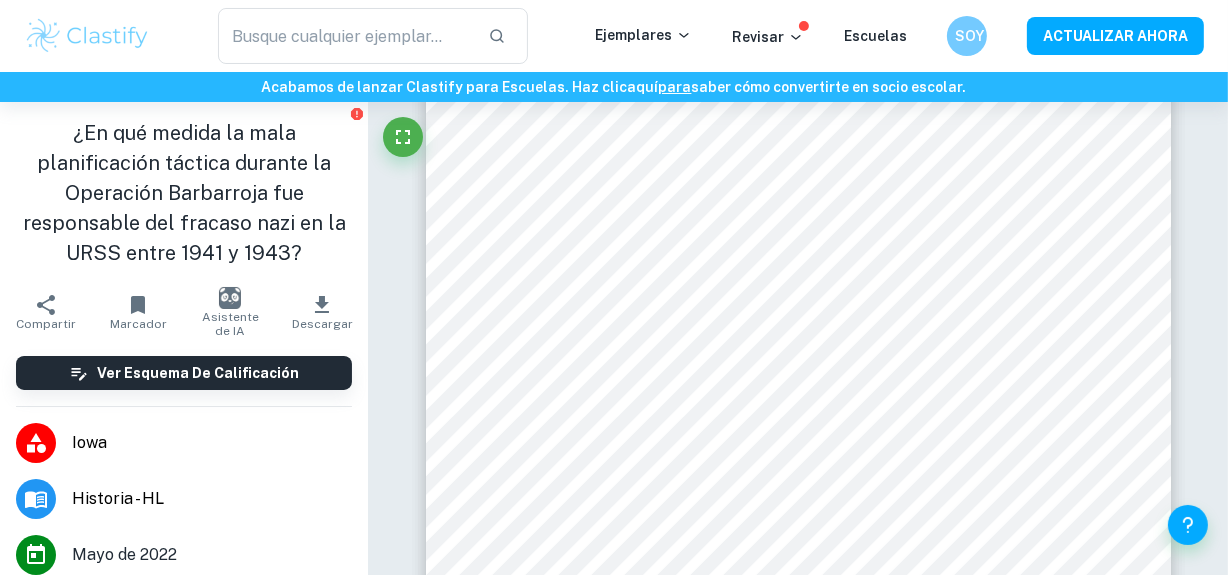 scroll, scrollTop: 63, scrollLeft: 0, axis: vertical 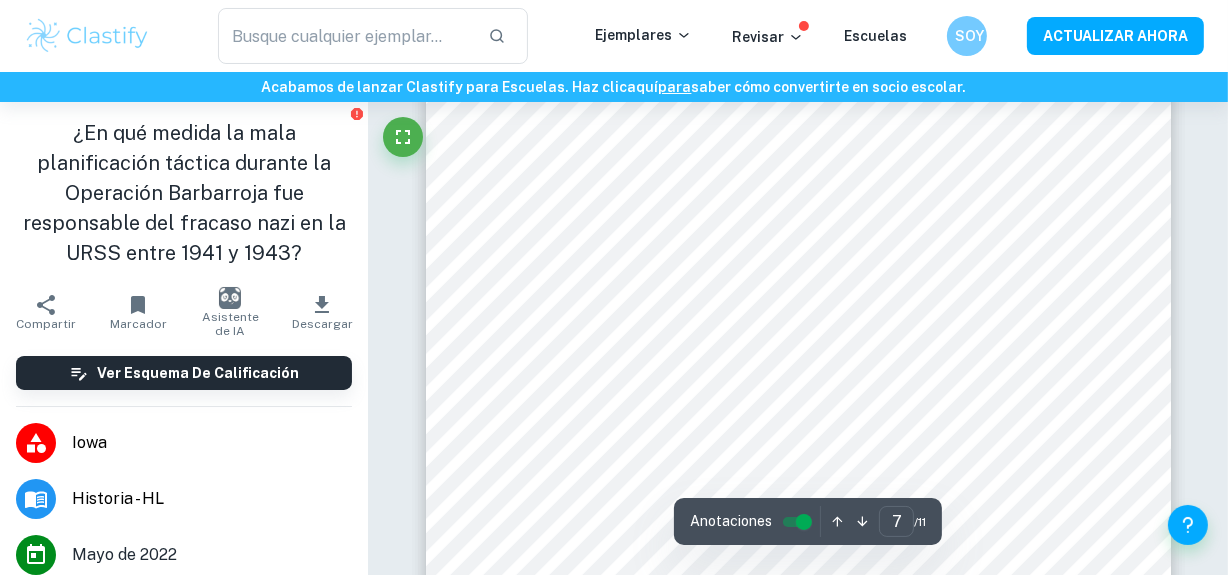 click on "Valoramos tu privacidad Utilizamos cookies para mejorar tu experiencia de navegación, mostrarte anuncios o contenido personalizados y analizar nuestro tráfico. Al hacer clic en "Aceptar todo", consientes el uso de cookies.  Política de cookies   Personalizar   Rechazar todo   Aceptar todo   Personalizar las preferencias de consentimiento   Utilizamos cookies para ayudarle a navegar eficientemente y realizar ciertas funciones. A continuación, encontrará información detallada sobre todas las cookies en cada categoría de consentimiento. Las cookies clasificadas como "Necesarias" se almacenan en su navegador, ya que son esenciales para habilitar las funcionalidades básicas del sitio.  Mostrar más Para obtener más información sobre cómo funcionan las cookies de terceros de Google y cómo manejan sus datos, consulte:  Política de privacidad de Google   Necesario Siempre activo Funcional Analítica Actuación Anuncio Sin categorizar Rechazar todo   Guardar mis preferencias   Aceptar todo ​ Revisar" at bounding box center (614, -6712) 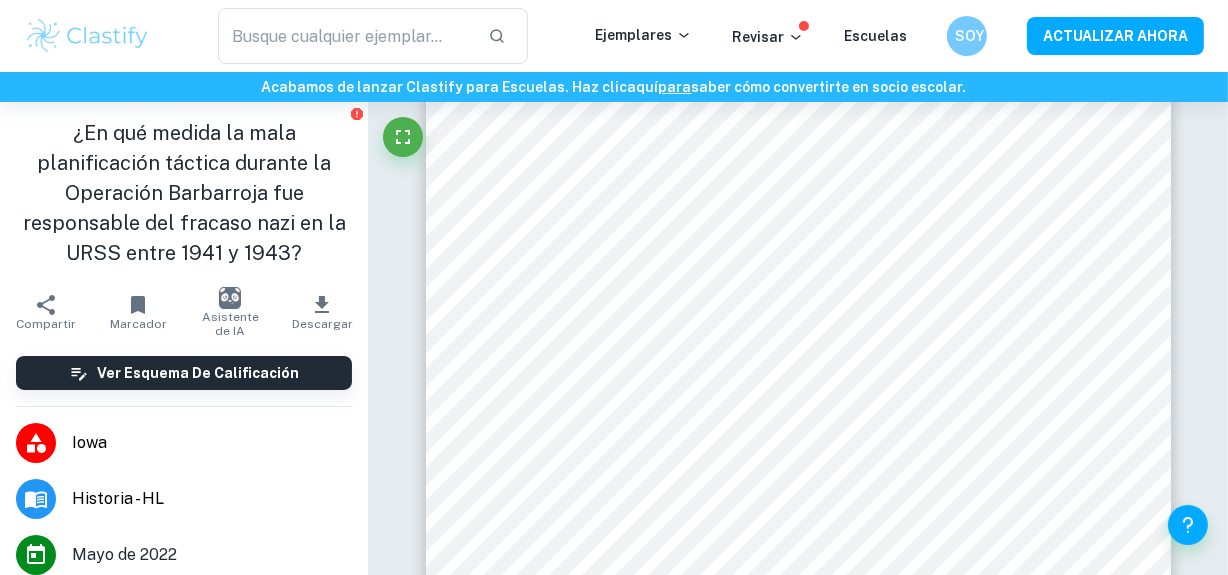 click 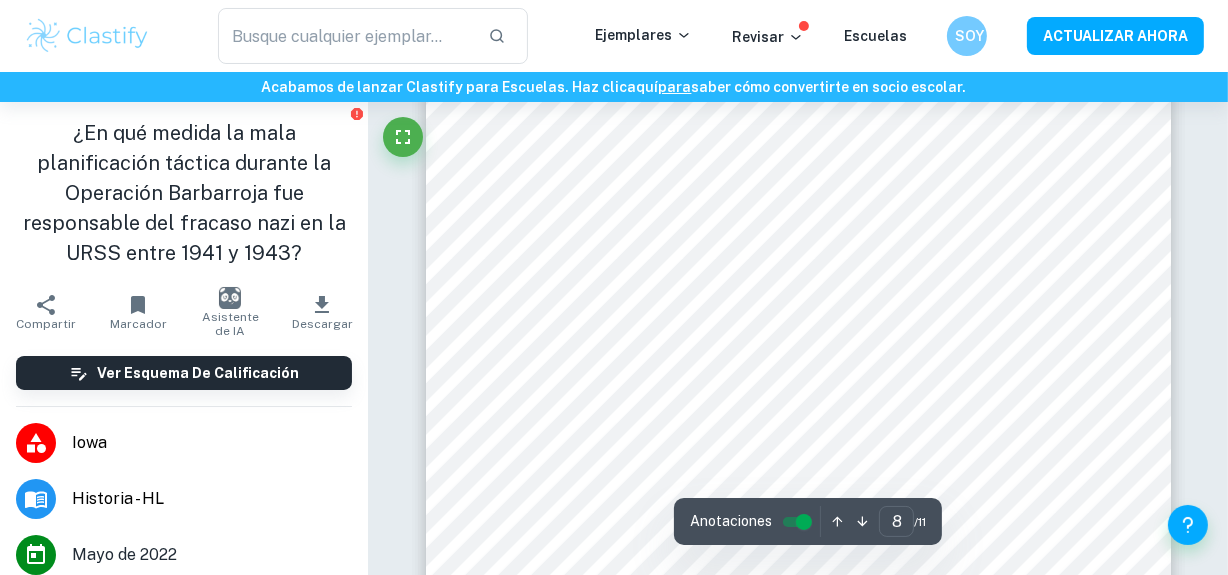 scroll, scrollTop: 7779, scrollLeft: 0, axis: vertical 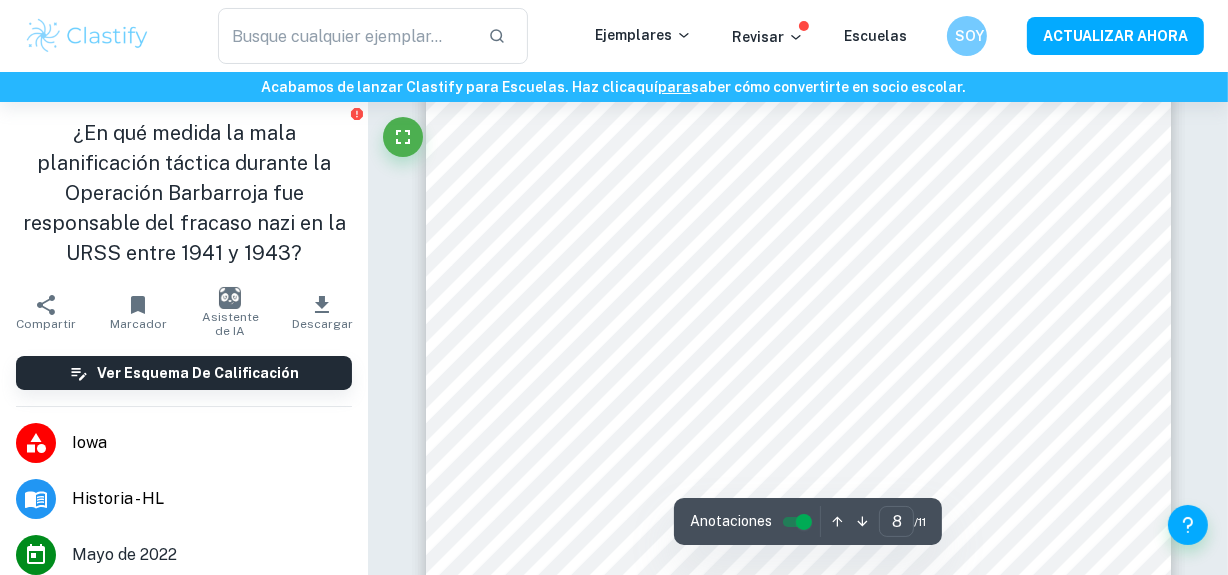 click on "Valoramos tu privacidad Utilizamos cookies para mejorar tu experiencia de navegación, mostrarte anuncios o contenido personalizados y analizar nuestro tráfico. Al hacer clic en "Aceptar todo", consientes el uso de cookies.  Política de cookies   Personalizar   Rechazar todo   Aceptar todo   Personalizar las preferencias de consentimiento   Utilizamos cookies para ayudarle a navegar eficientemente y realizar ciertas funciones. A continuación, encontrará información detallada sobre todas las cookies en cada categoría de consentimiento. Las cookies clasificadas como "Necesarias" se almacenan en su navegador, ya que son esenciales para habilitar las funcionalidades básicas del sitio.  Mostrar más Para obtener más información sobre cómo funcionan las cookies de terceros de Google y cómo manejan sus datos, consulte:  Política de privacidad de Google   Necesario Siempre activo Funcional Analítica Actuación Anuncio Sin categorizar Rechazar todo   Guardar mis preferencias   Aceptar todo ​ Revisar" at bounding box center (614, -7390) 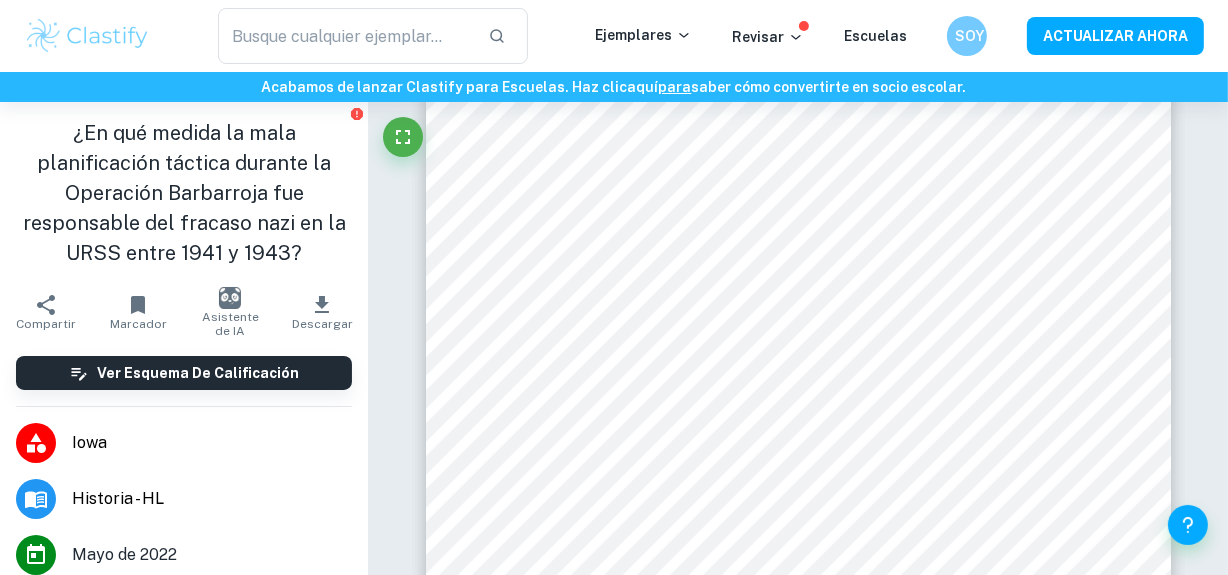 click 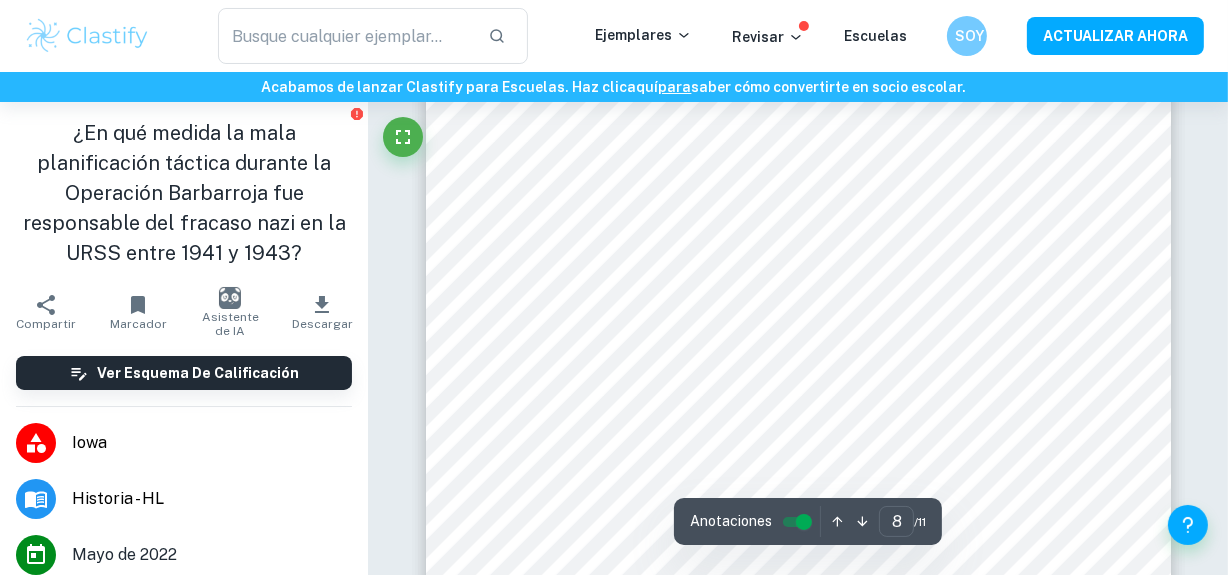 scroll, scrollTop: 8160, scrollLeft: 0, axis: vertical 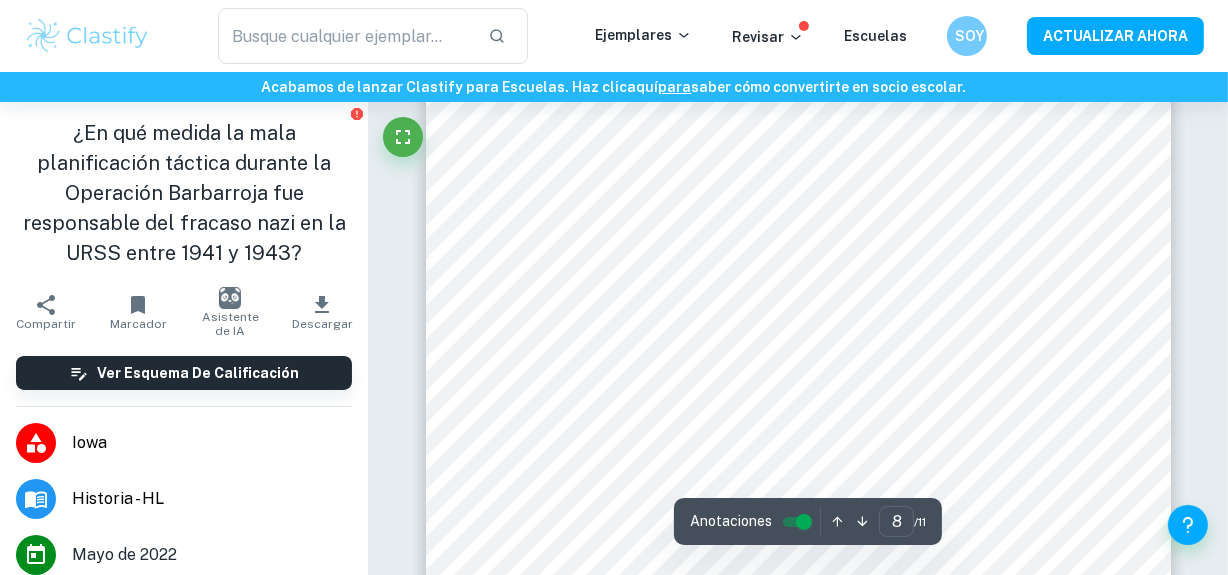 click on "Valoramos tu privacidad Utilizamos cookies para mejorar tu experiencia de navegación, mostrarte anuncios o contenido personalizados y analizar nuestro tráfico. Al hacer clic en "Aceptar todo", consientes el uso de cookies.  Política de cookies   Personalizar   Rechazar todo   Aceptar todo   Personalizar las preferencias de consentimiento   Utilizamos cookies para ayudarle a navegar eficientemente y realizar ciertas funciones. A continuación, encontrará información detallada sobre todas las cookies en cada categoría de consentimiento. Las cookies clasificadas como "Necesarias" se almacenan en su navegador, ya que son esenciales para habilitar las funcionalidades básicas del sitio.  Mostrar más Para obtener más información sobre cómo funcionan las cookies de terceros de Google y cómo manejan sus datos, consulte:  Política de privacidad de Google   Necesario Siempre activo Funcional Analítica Actuación Anuncio Sin categorizar Rechazar todo   Guardar mis preferencias   Aceptar todo ​ Revisar" at bounding box center (614, -7771) 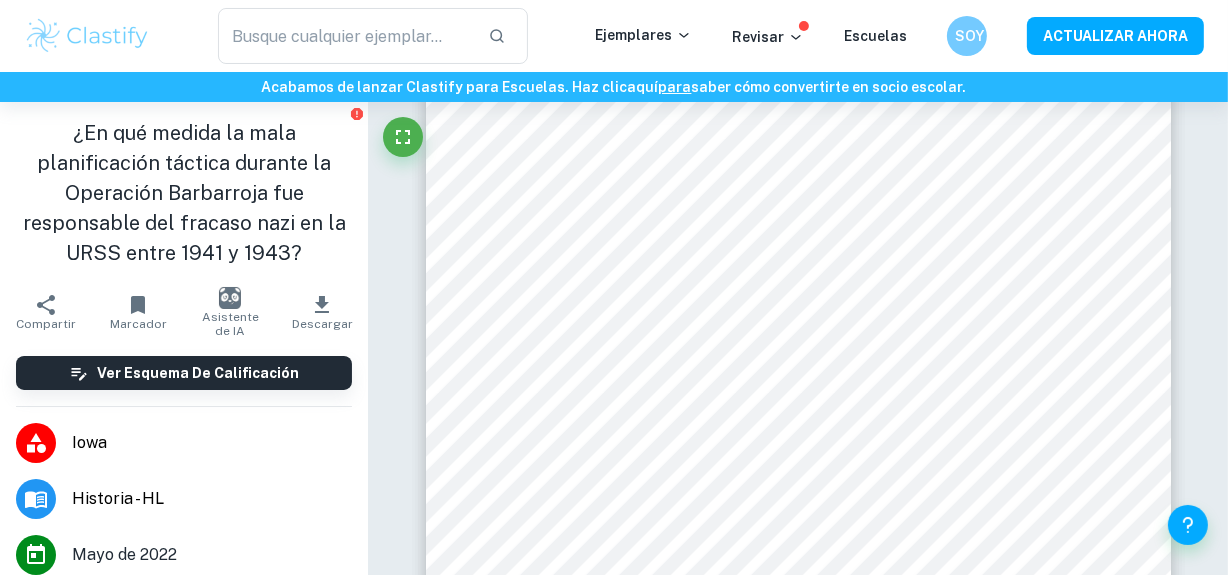 scroll, scrollTop: 23, scrollLeft: 0, axis: vertical 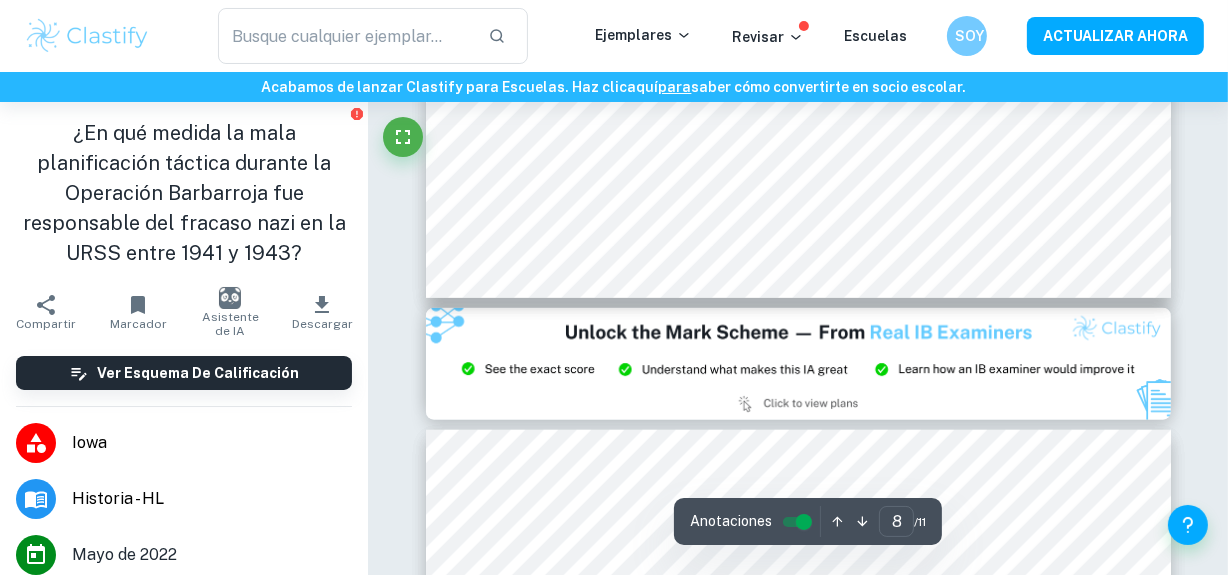type on "9" 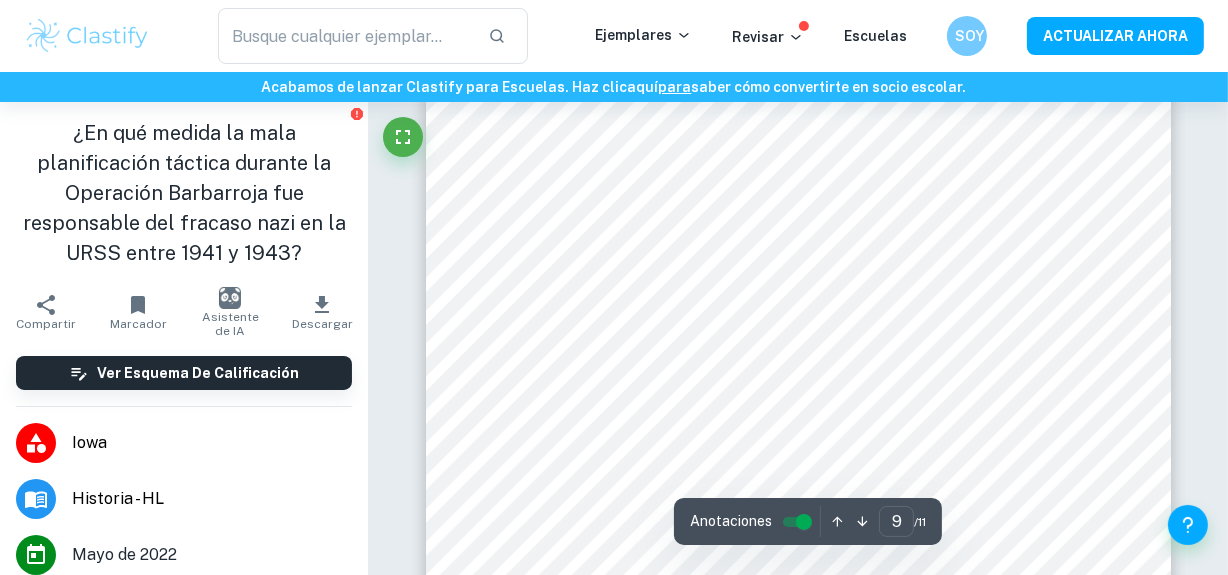 scroll, scrollTop: 8965, scrollLeft: 0, axis: vertical 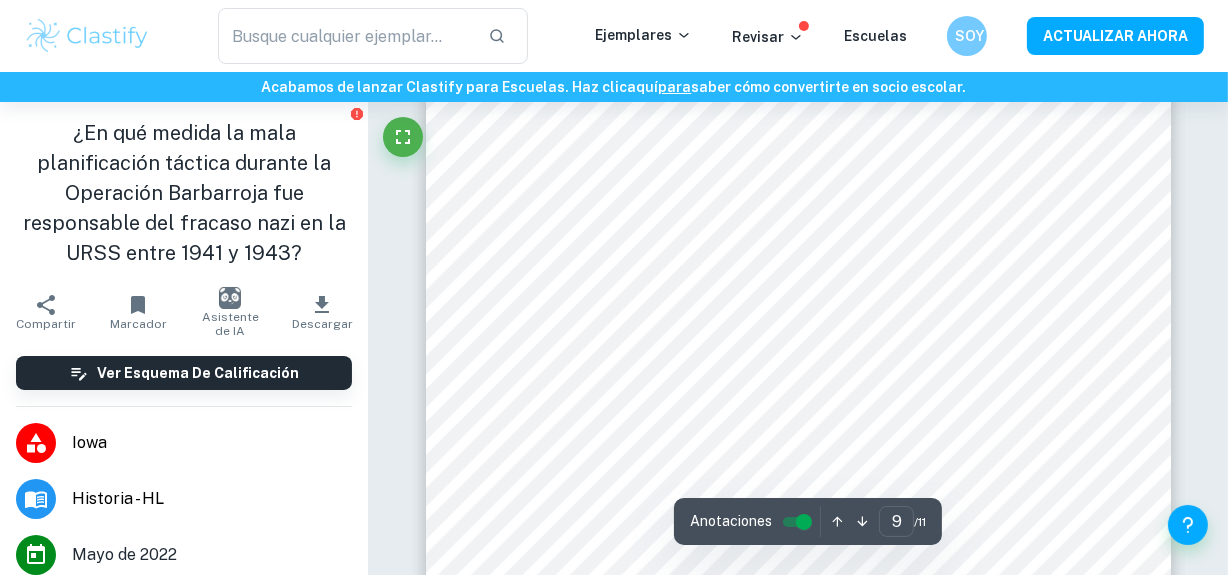click on "Valoramos tu privacidad Utilizamos cookies para mejorar tu experiencia de navegación, mostrarte anuncios o contenido personalizados y analizar nuestro tráfico. Al hacer clic en "Aceptar todo", consientes el uso de cookies.  Política de cookies   Personalizar   Rechazar todo   Aceptar todo   Personalizar las preferencias de consentimiento   Utilizamos cookies para ayudarle a navegar eficientemente y realizar ciertas funciones. A continuación, encontrará información detallada sobre todas las cookies en cada categoría de consentimiento. Las cookies clasificadas como "Necesarias" se almacenan en su navegador, ya que son esenciales para habilitar las funcionalidades básicas del sitio.  Mostrar más Para obtener más información sobre cómo funcionan las cookies de terceros de Google y cómo manejan sus datos, consulte:  Política de privacidad de Google   Necesario Siempre activo Funcional Analítica Actuación Anuncio Sin categorizar Rechazar todo   Guardar mis preferencias   Aceptar todo ​ Revisar" at bounding box center (614, -8576) 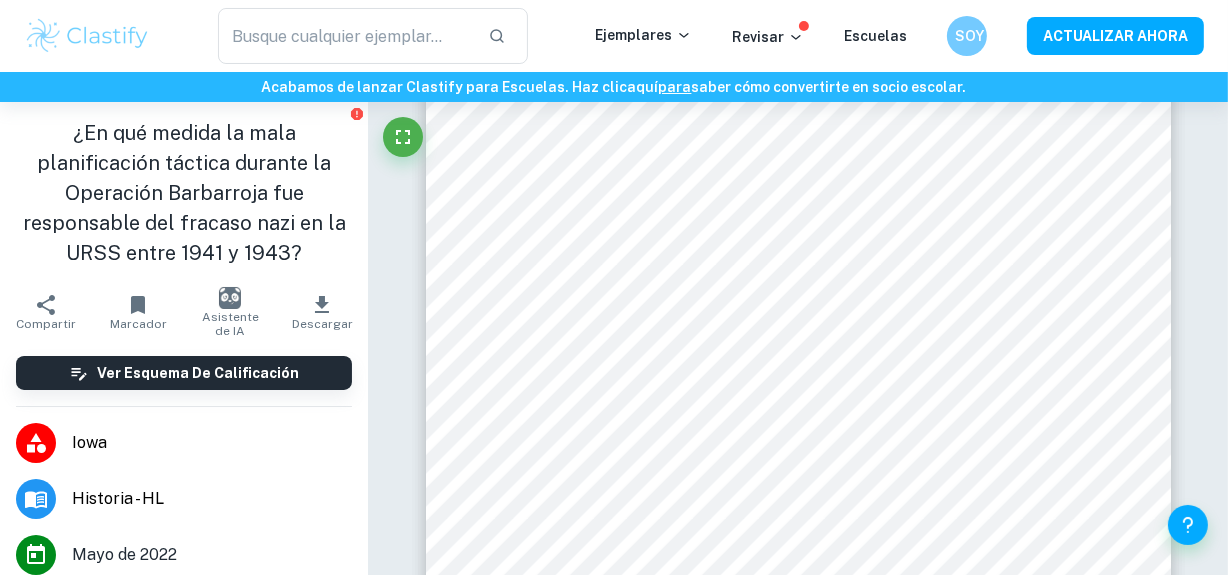 click 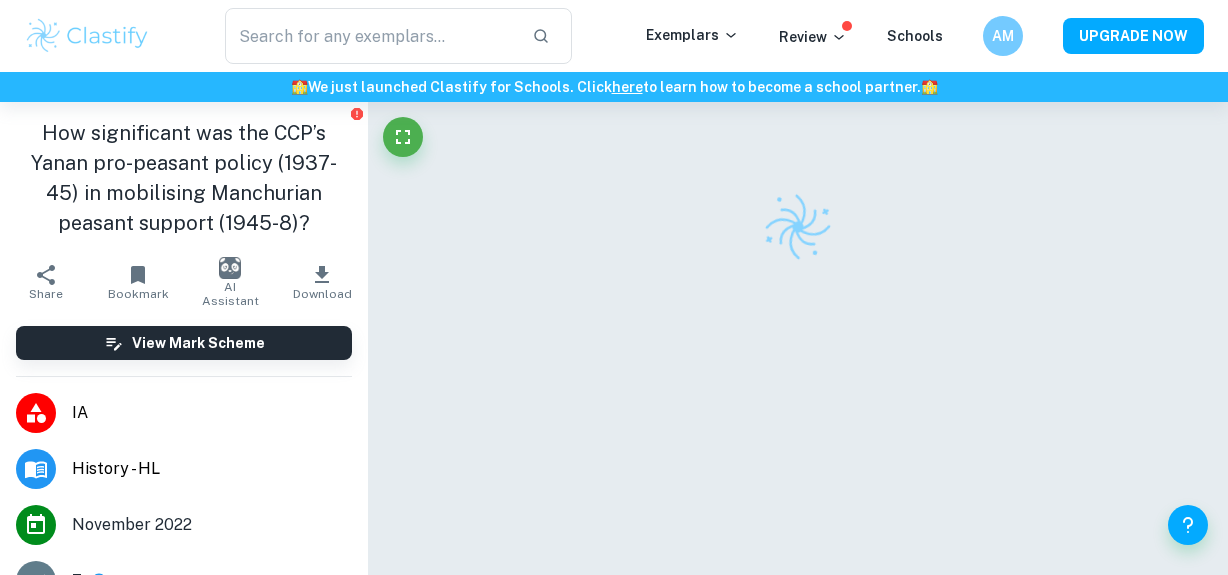 checkbox on "true" 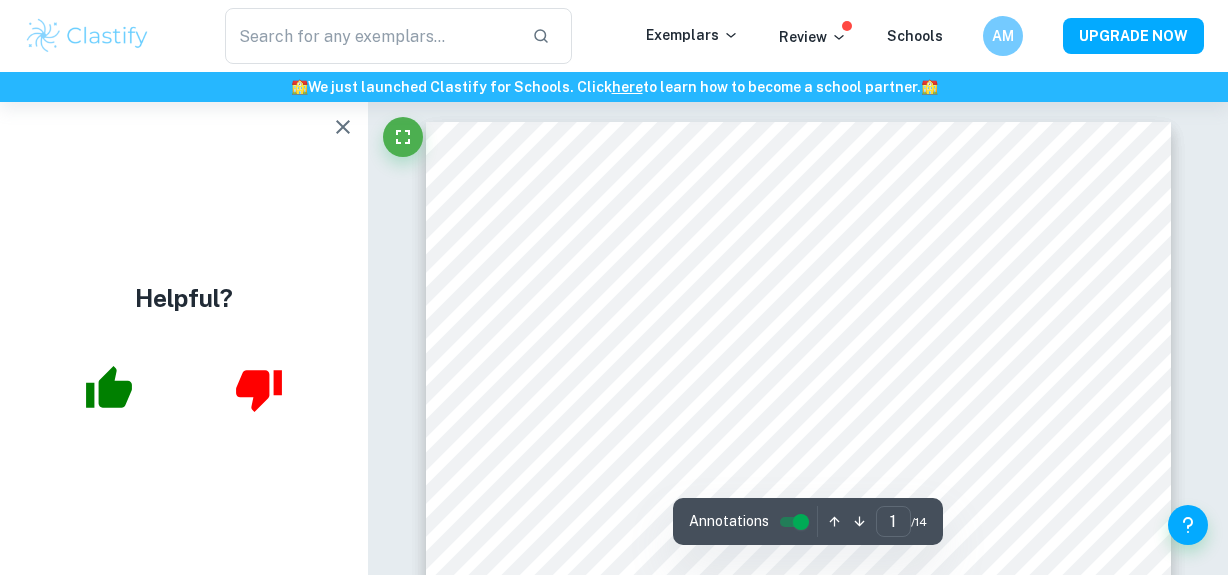 scroll, scrollTop: 101, scrollLeft: 0, axis: vertical 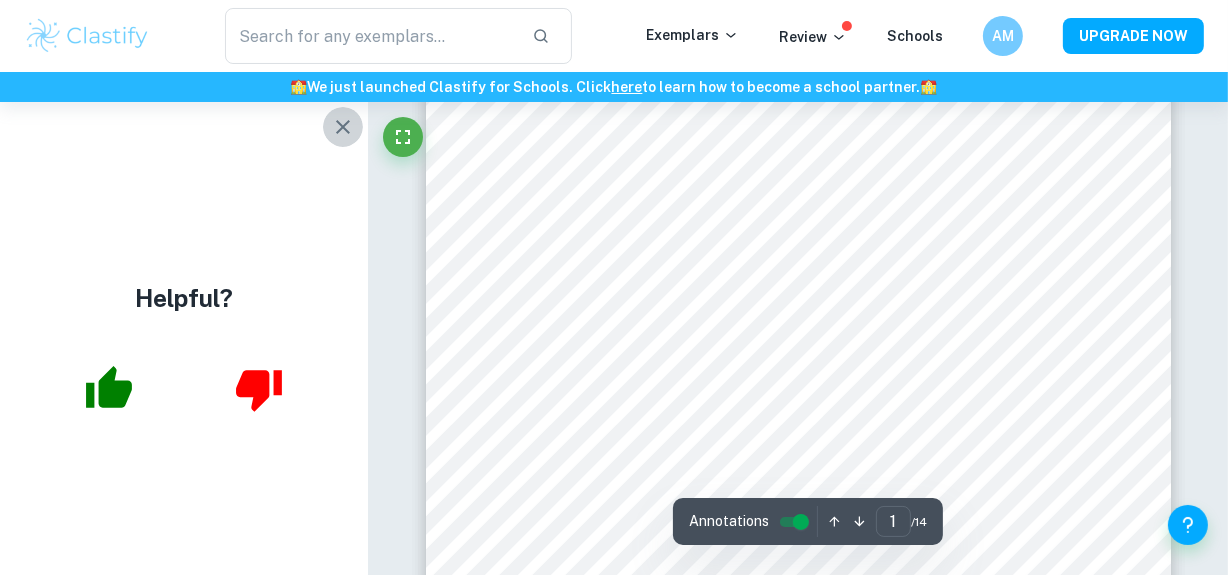 click at bounding box center (343, 127) 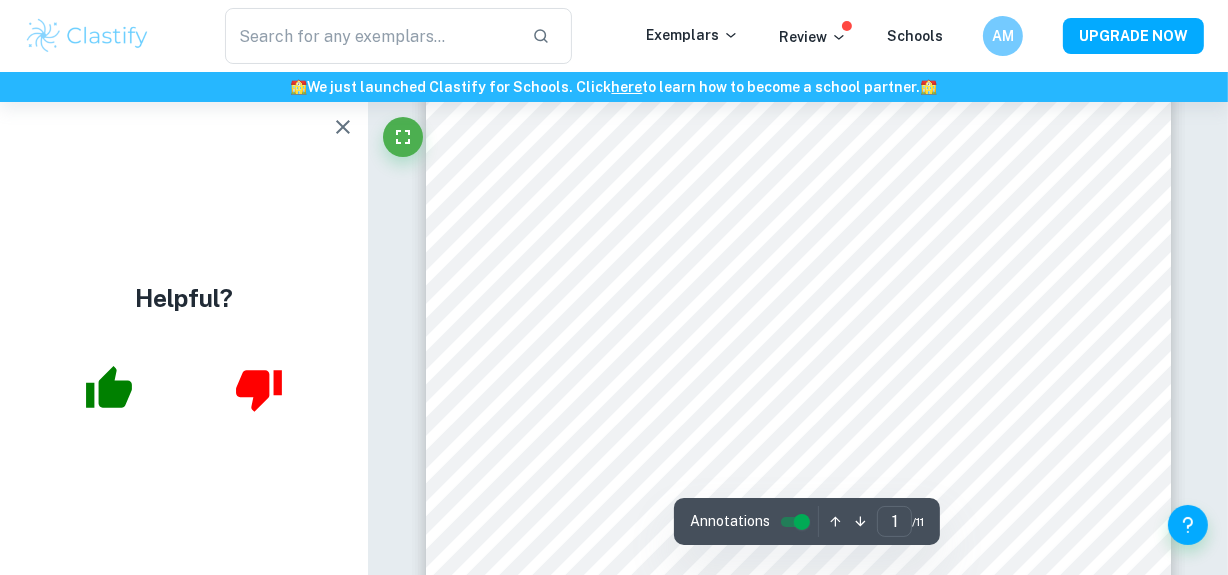 scroll, scrollTop: 101, scrollLeft: 0, axis: vertical 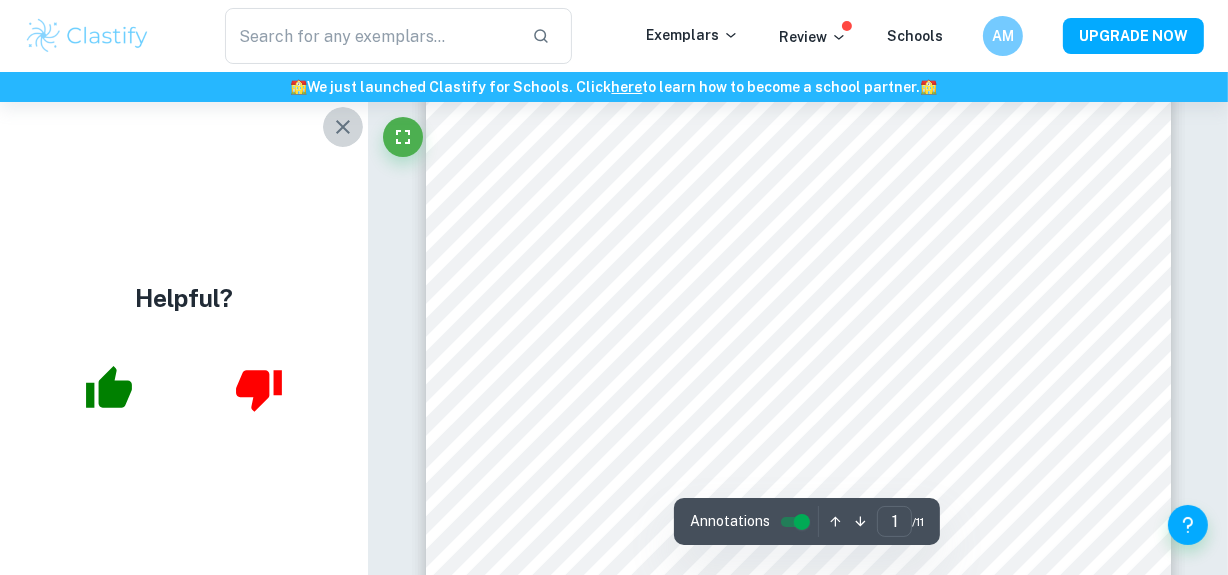 click 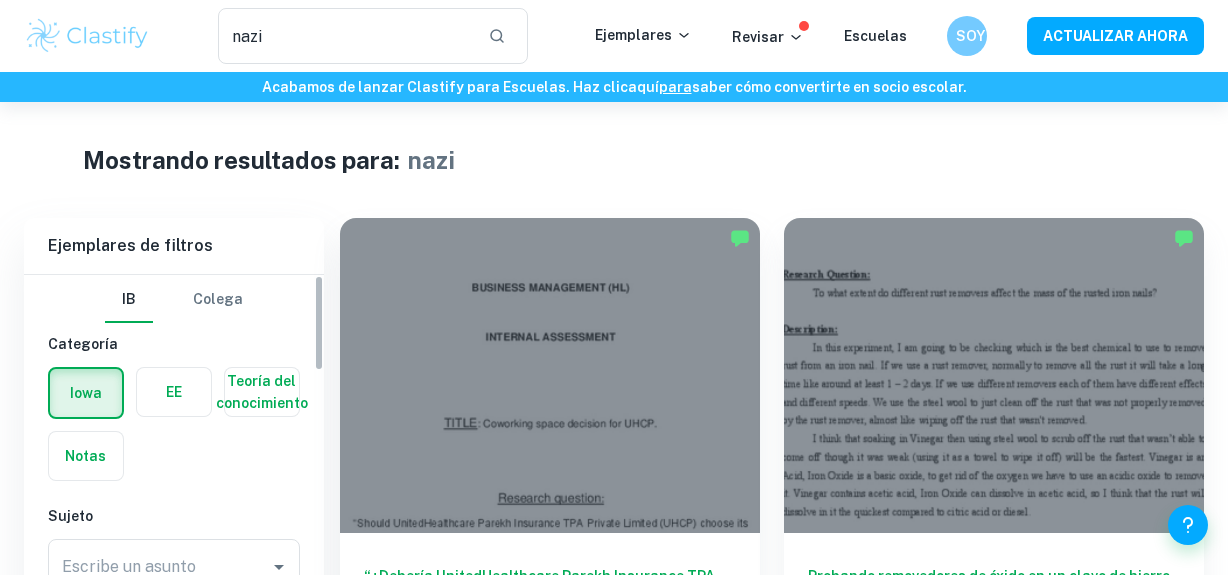 click on "Acabamos de lanzar Clastify para Escuelas. Haz clic" at bounding box center [445, 87] 